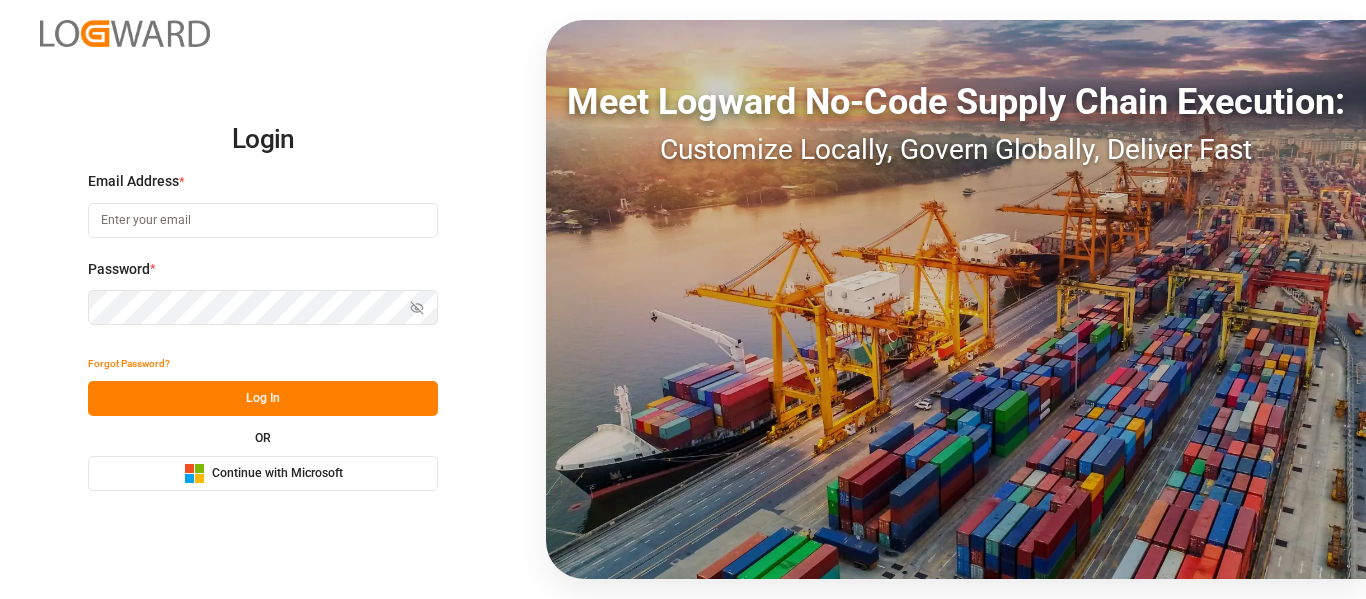 scroll, scrollTop: 0, scrollLeft: 0, axis: both 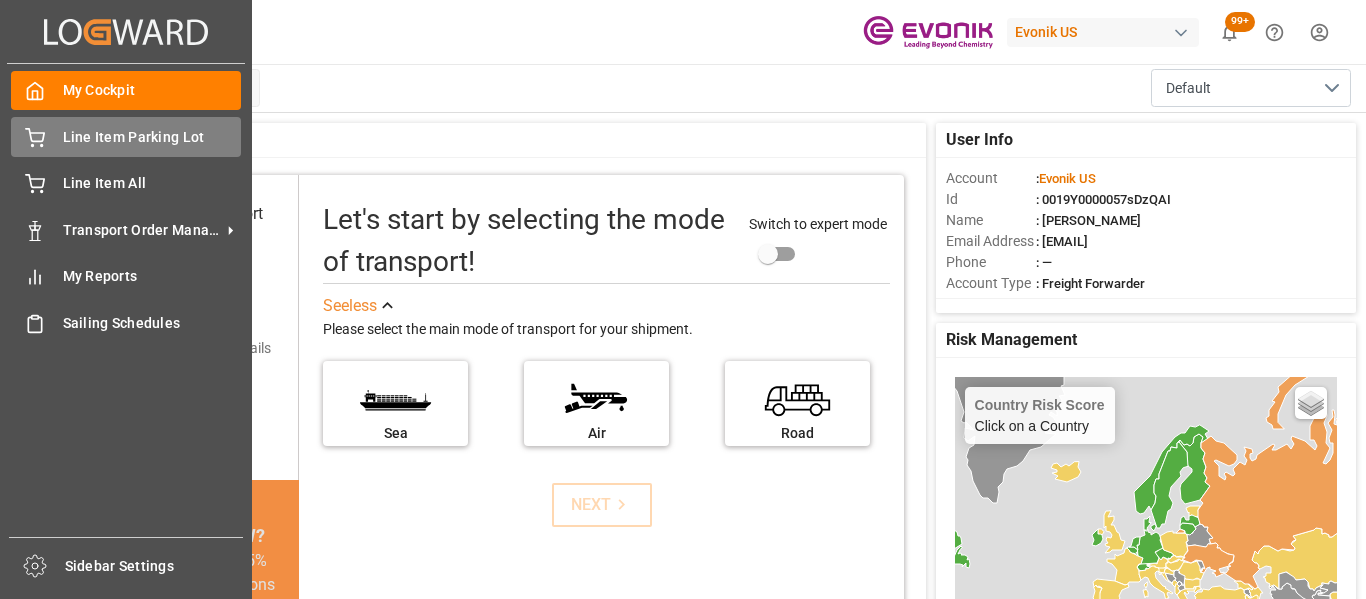 click on "Line Item Parking Lot" at bounding box center [152, 137] 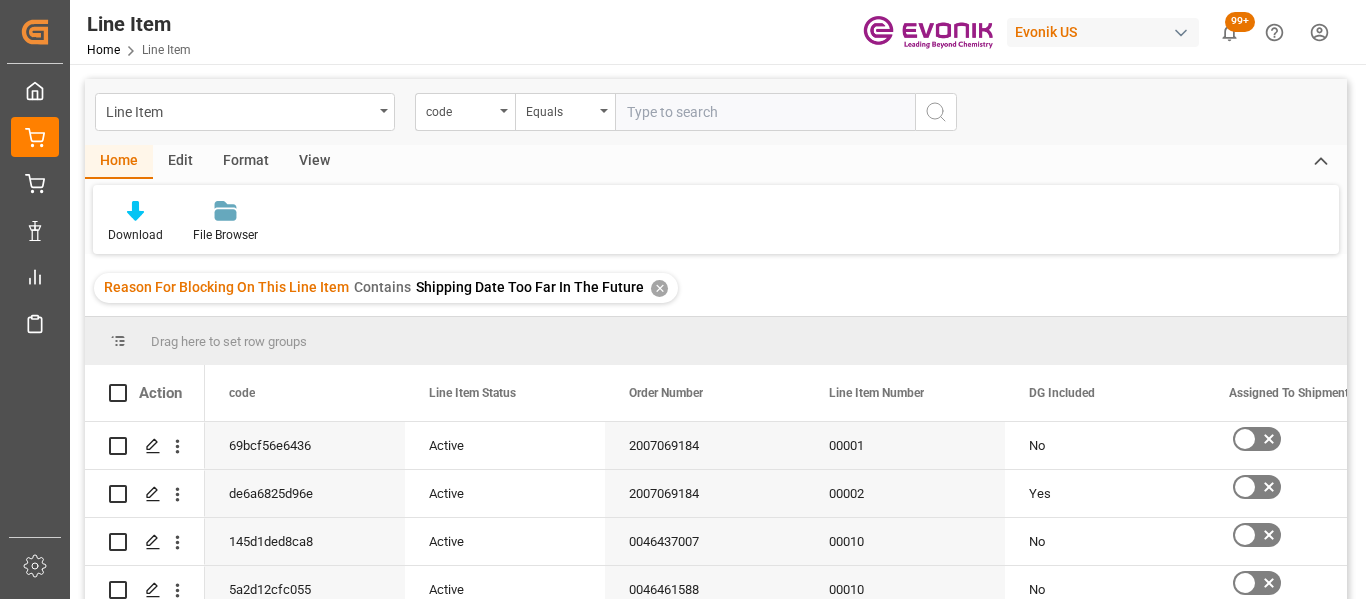 click on "✕" at bounding box center [659, 288] 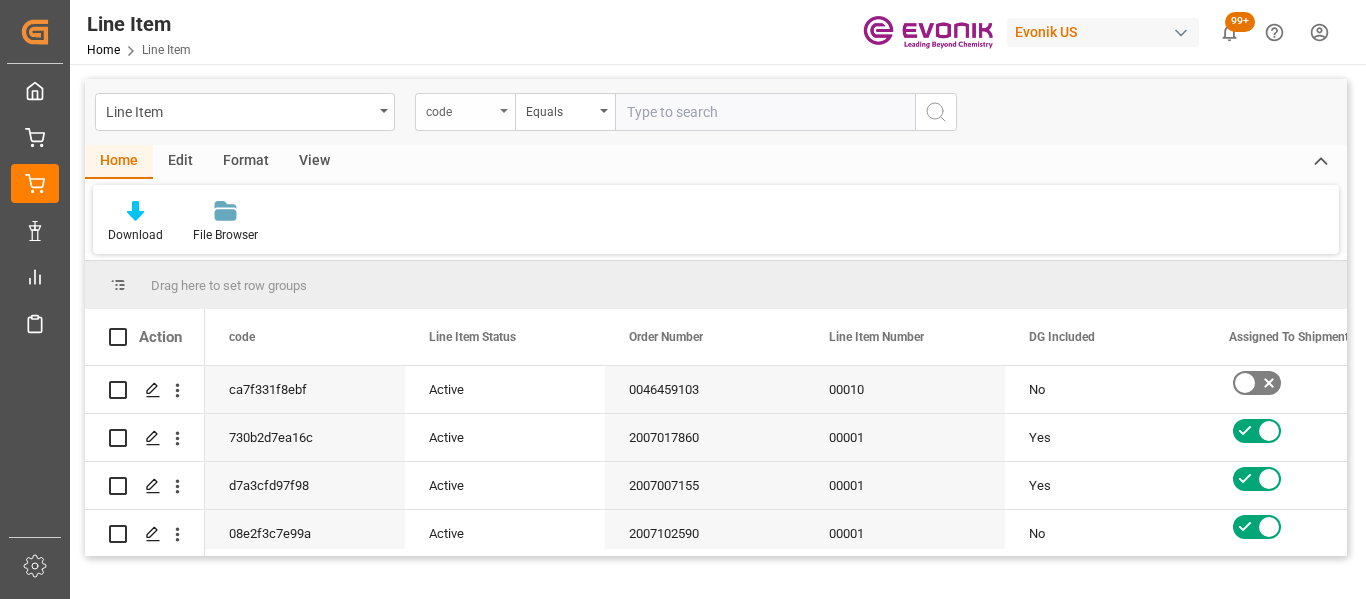 click on "code" at bounding box center (465, 112) 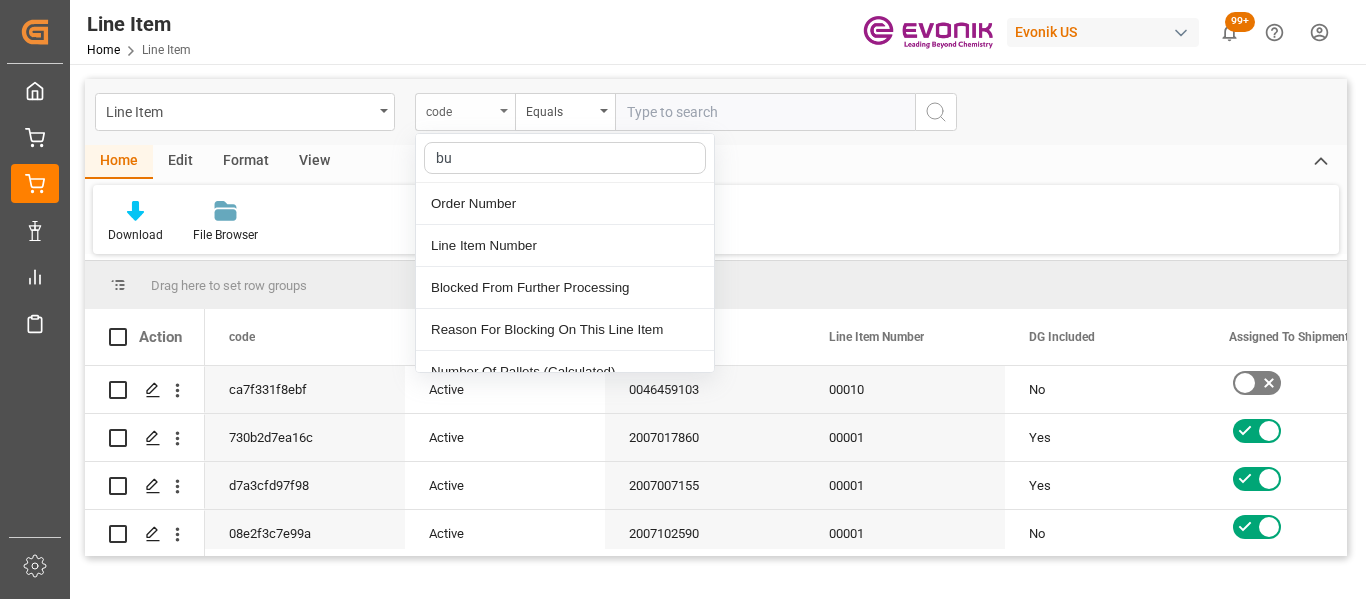 type on "bus" 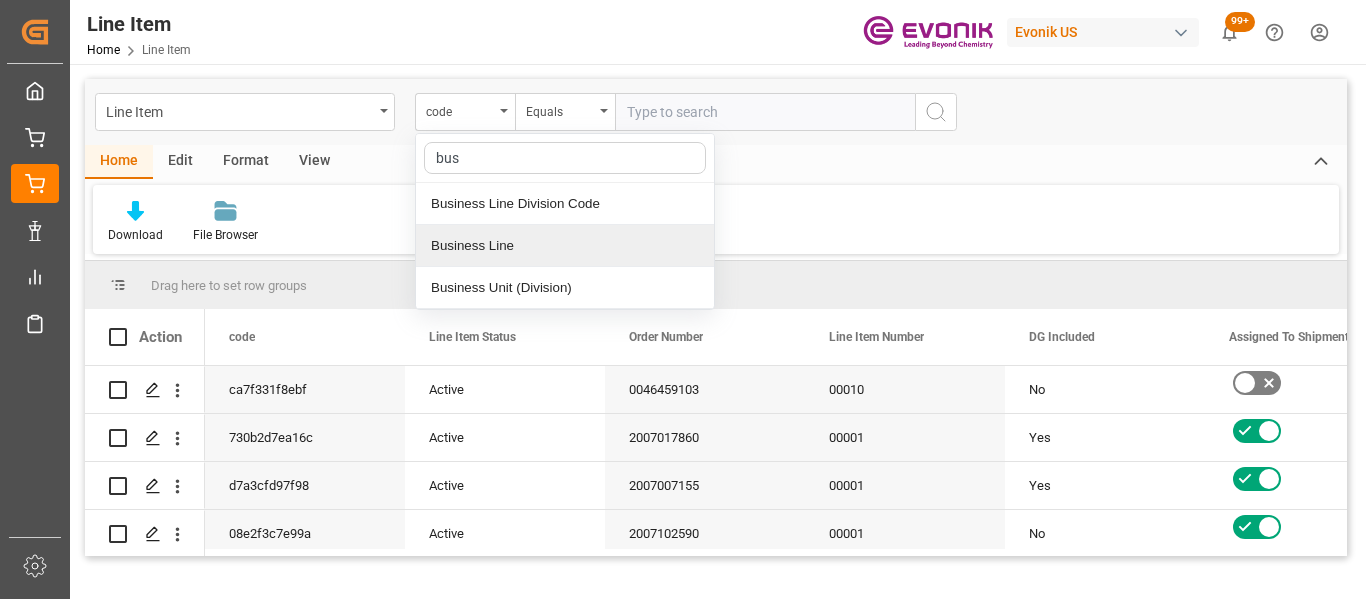 click on "Business Line" at bounding box center (565, 246) 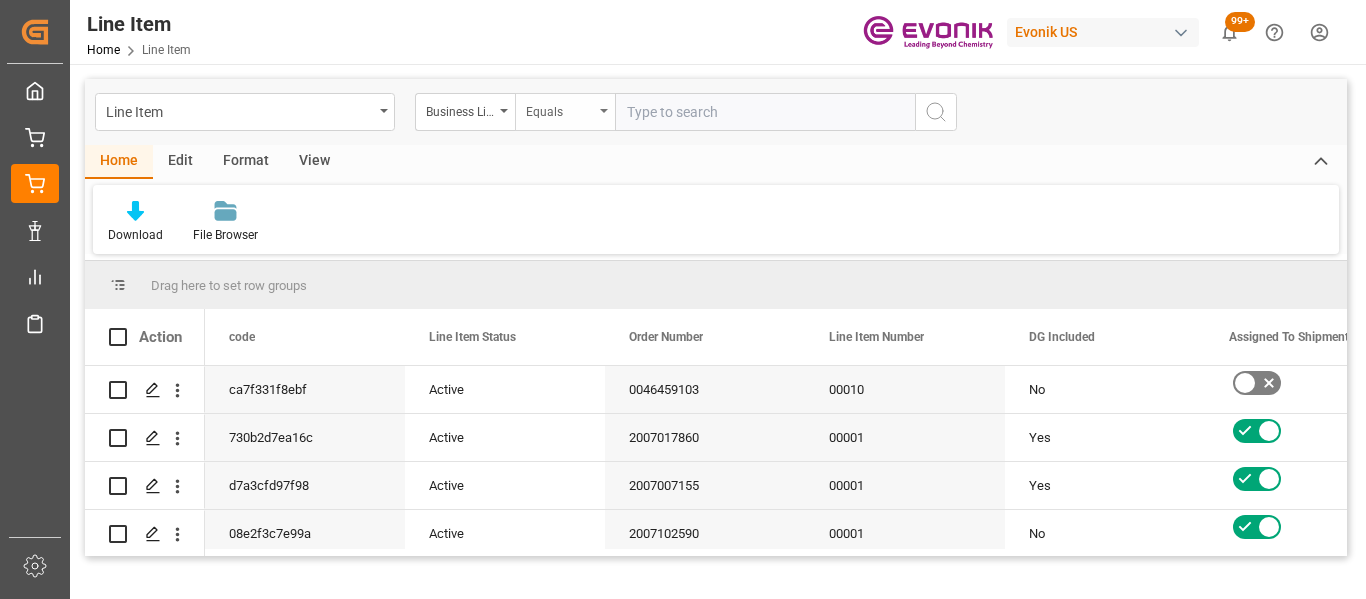 click on "Equals" at bounding box center (560, 109) 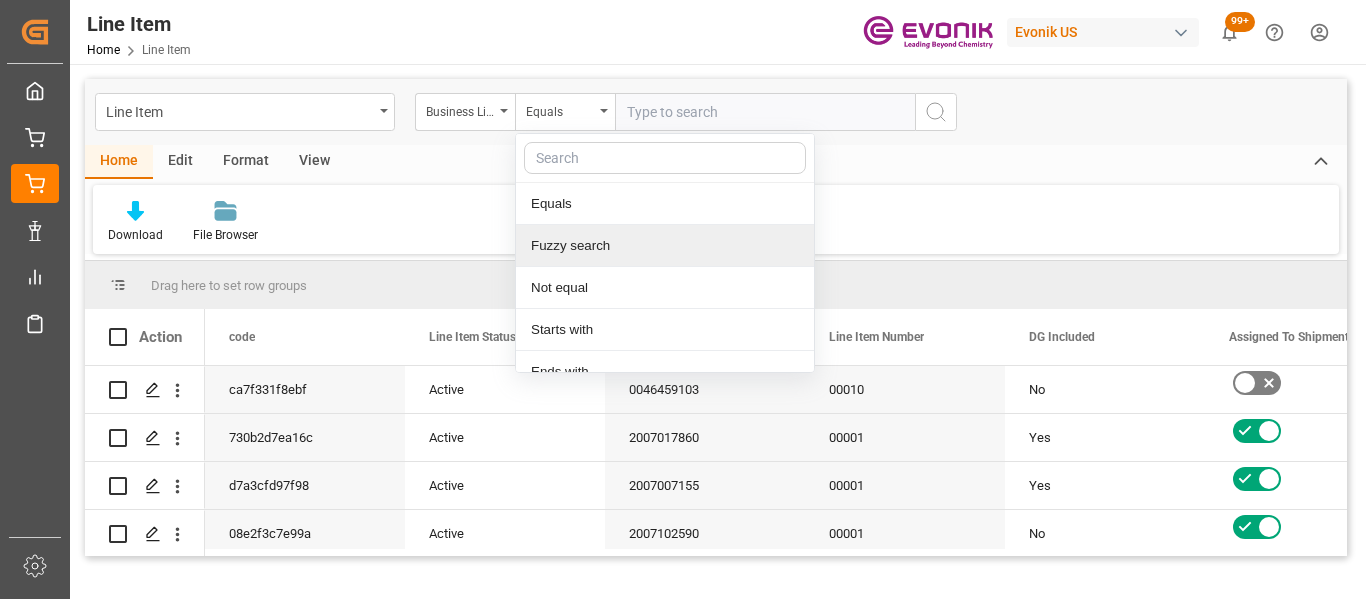 click on "Fuzzy search" at bounding box center [665, 246] 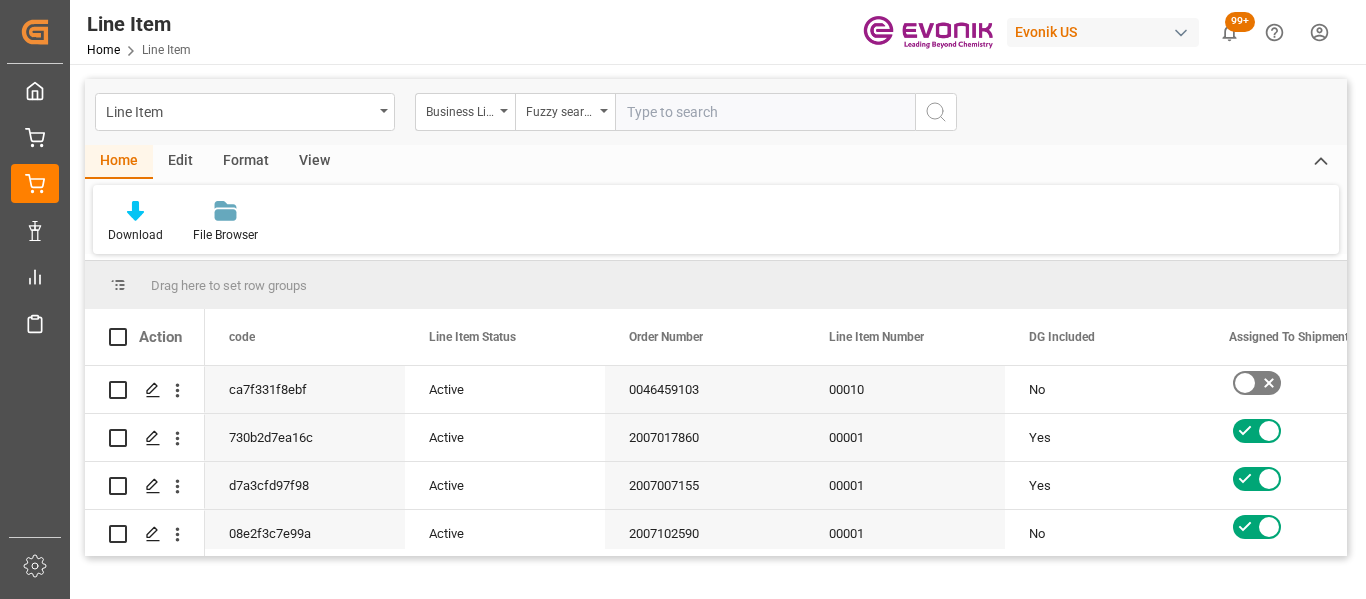 click at bounding box center (765, 112) 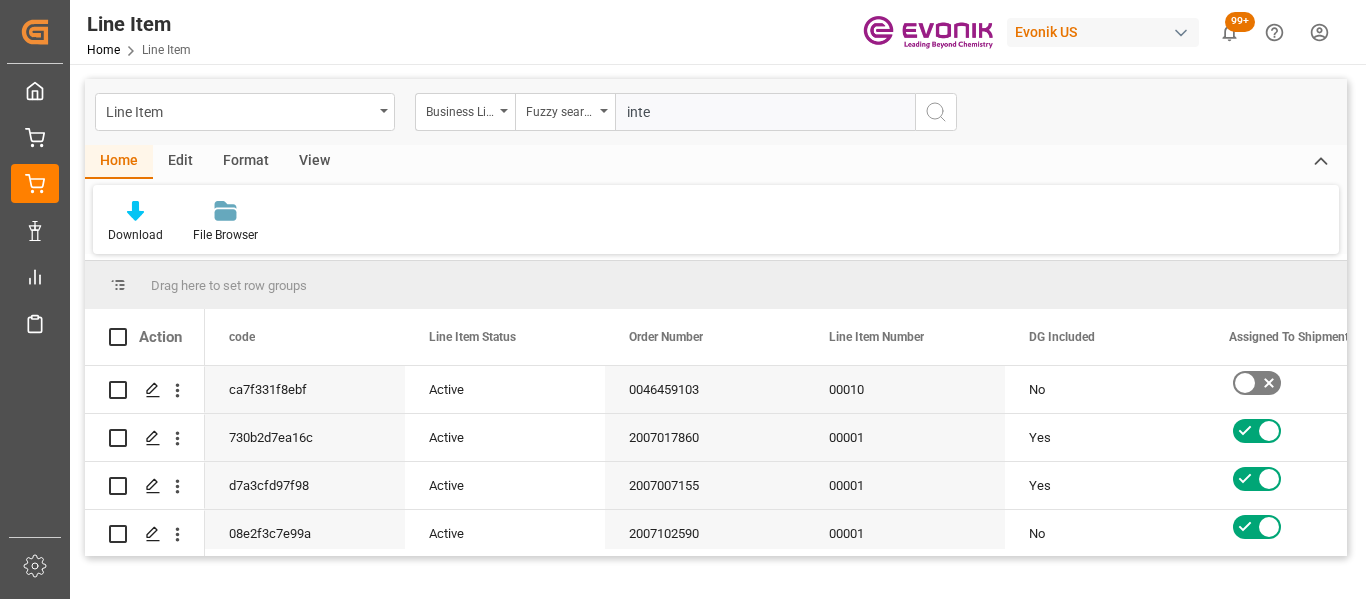 type on "inter" 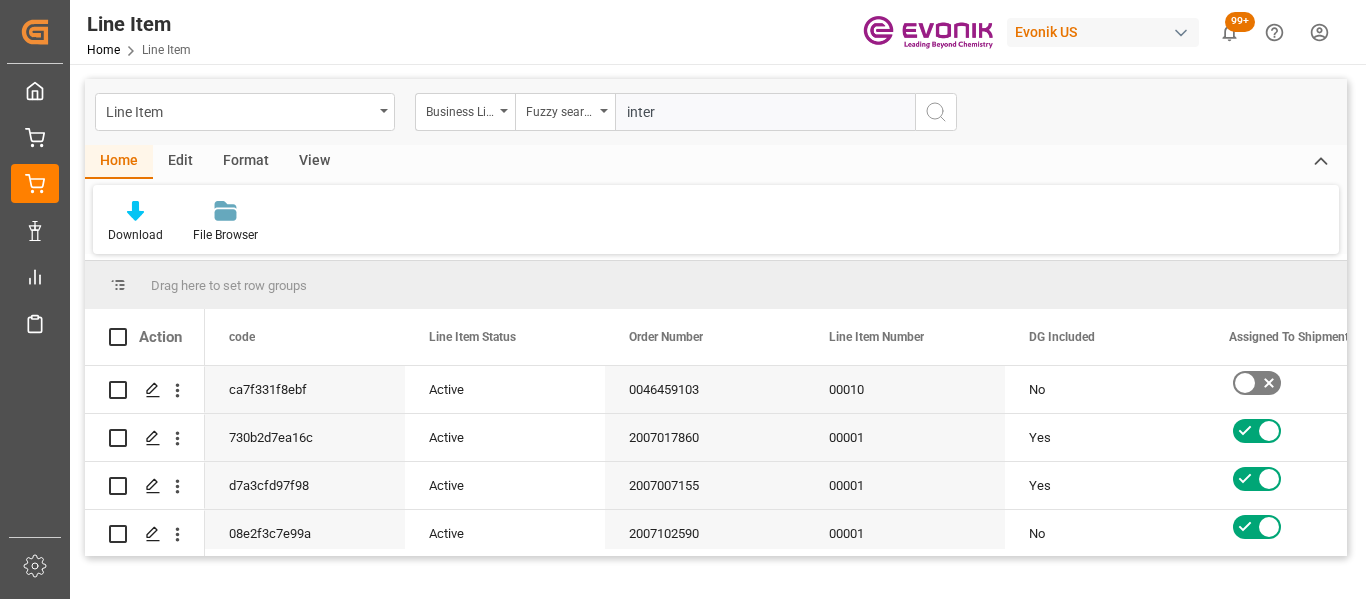 type 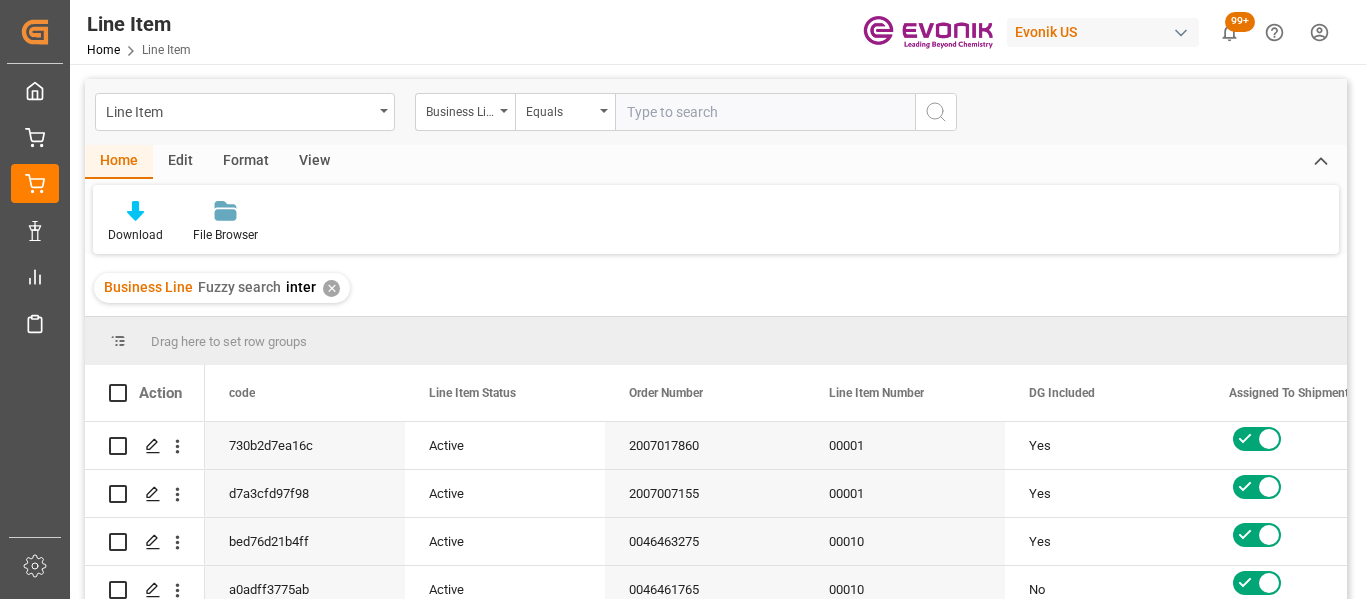 click on "View" at bounding box center [314, 162] 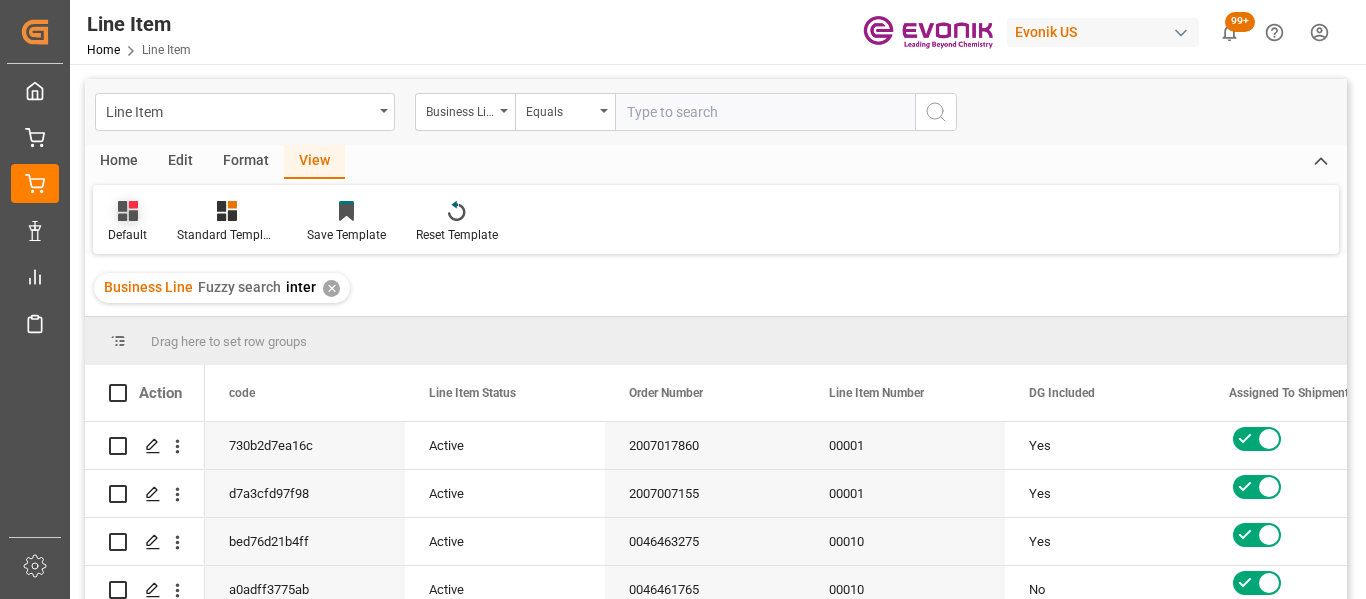 click 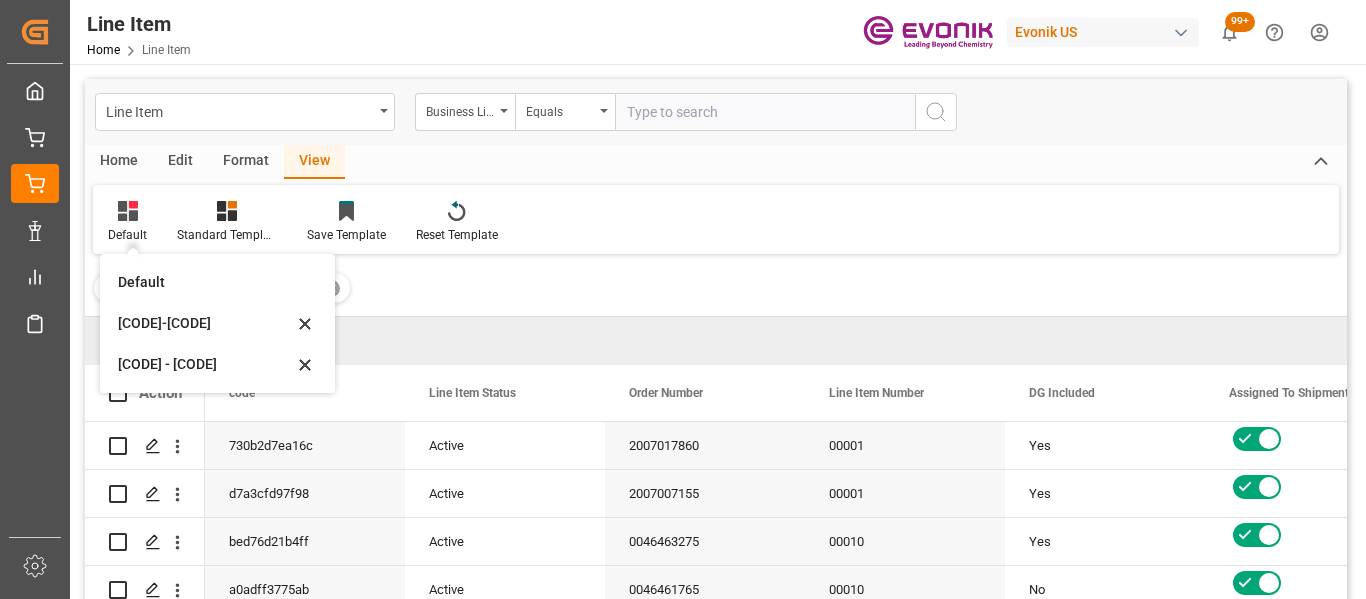 drag, startPoint x: 197, startPoint y: 326, endPoint x: 164, endPoint y: 300, distance: 42.0119 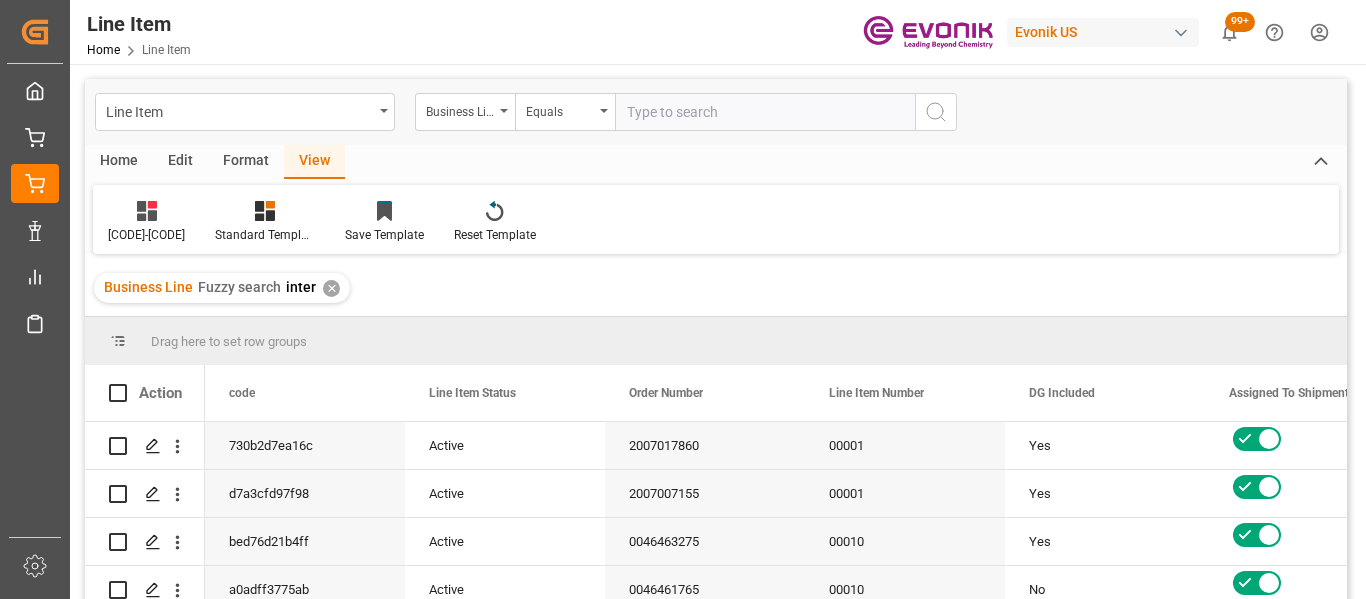 click on "Home" at bounding box center [119, 162] 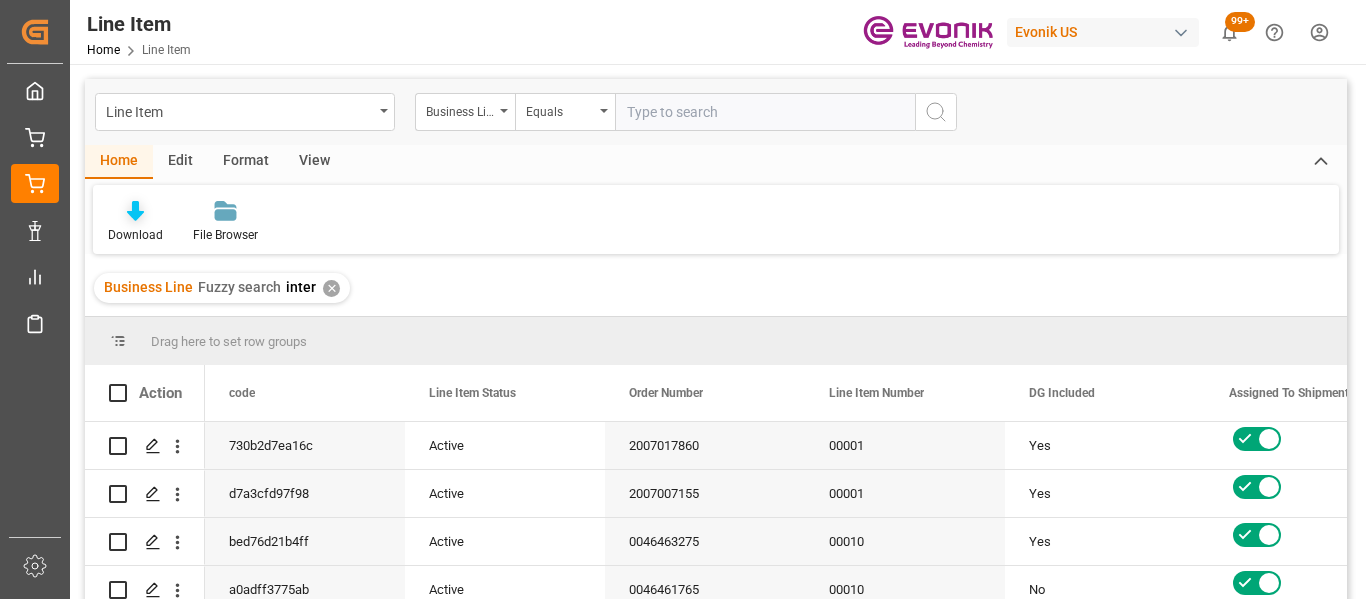 click on "Download" at bounding box center (135, 235) 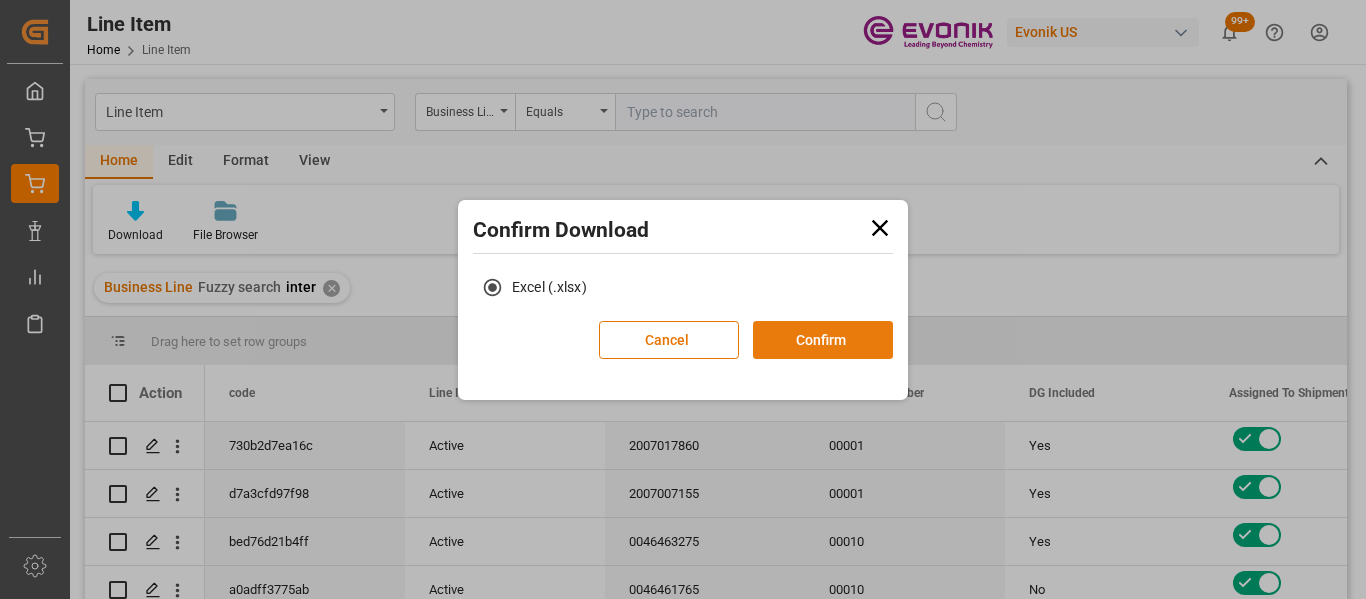 click on "Confirm" at bounding box center [823, 340] 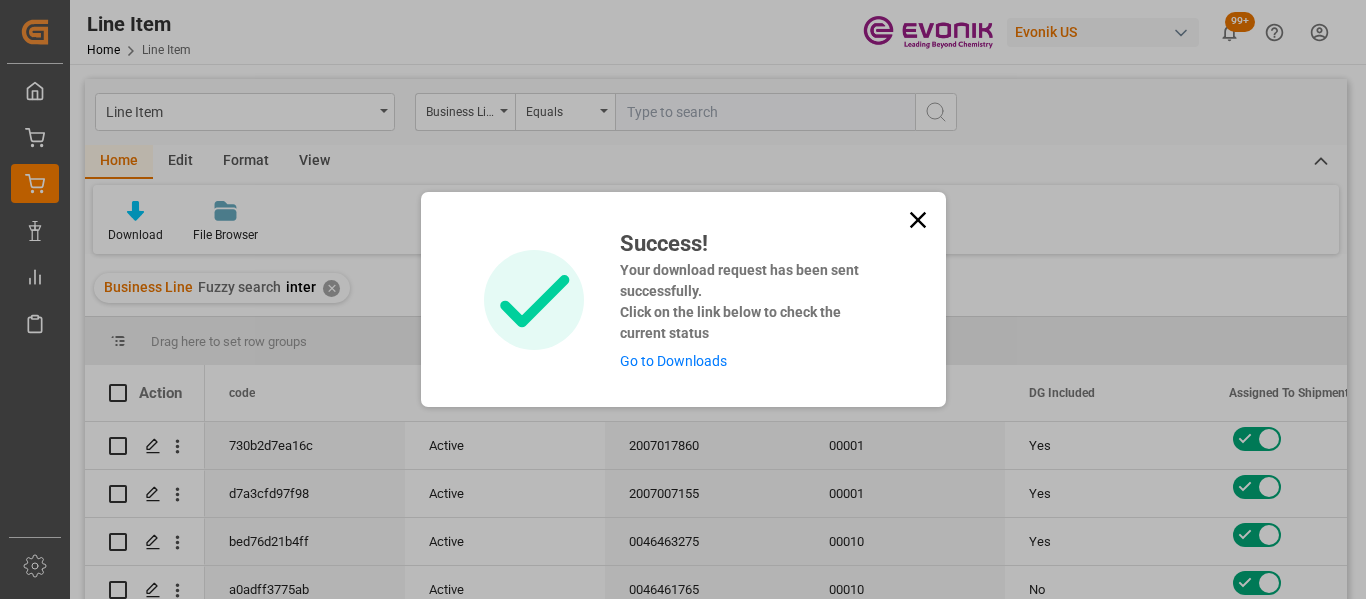 click 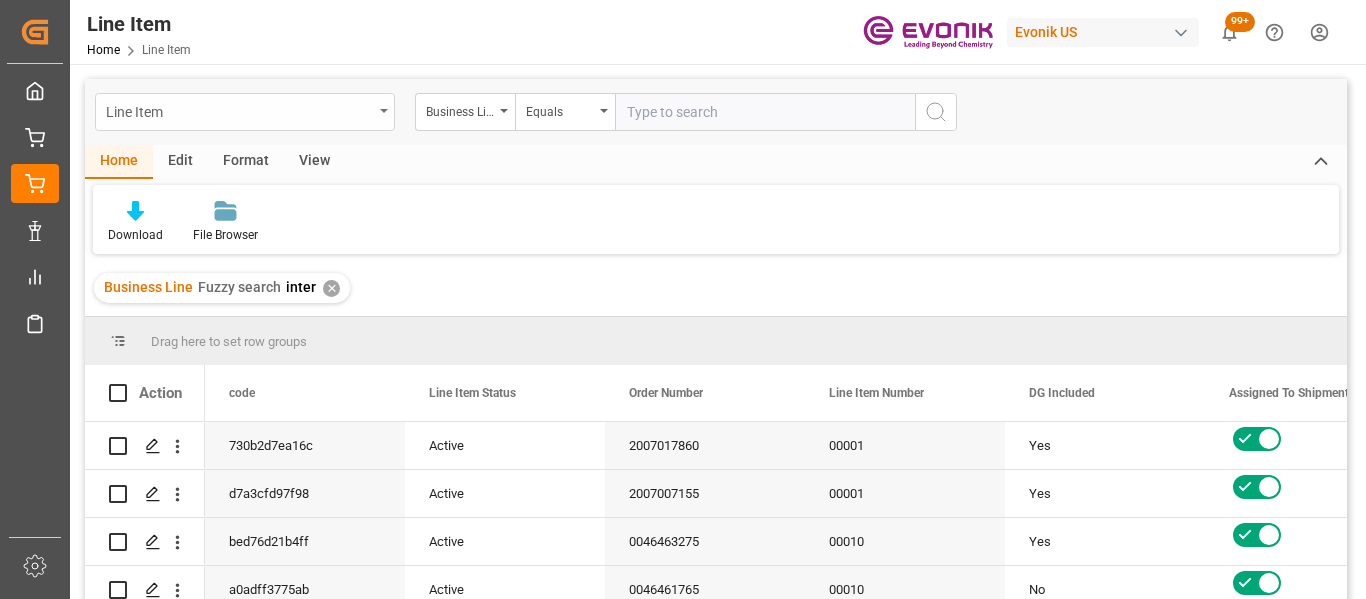 click on "Line Item" at bounding box center [239, 110] 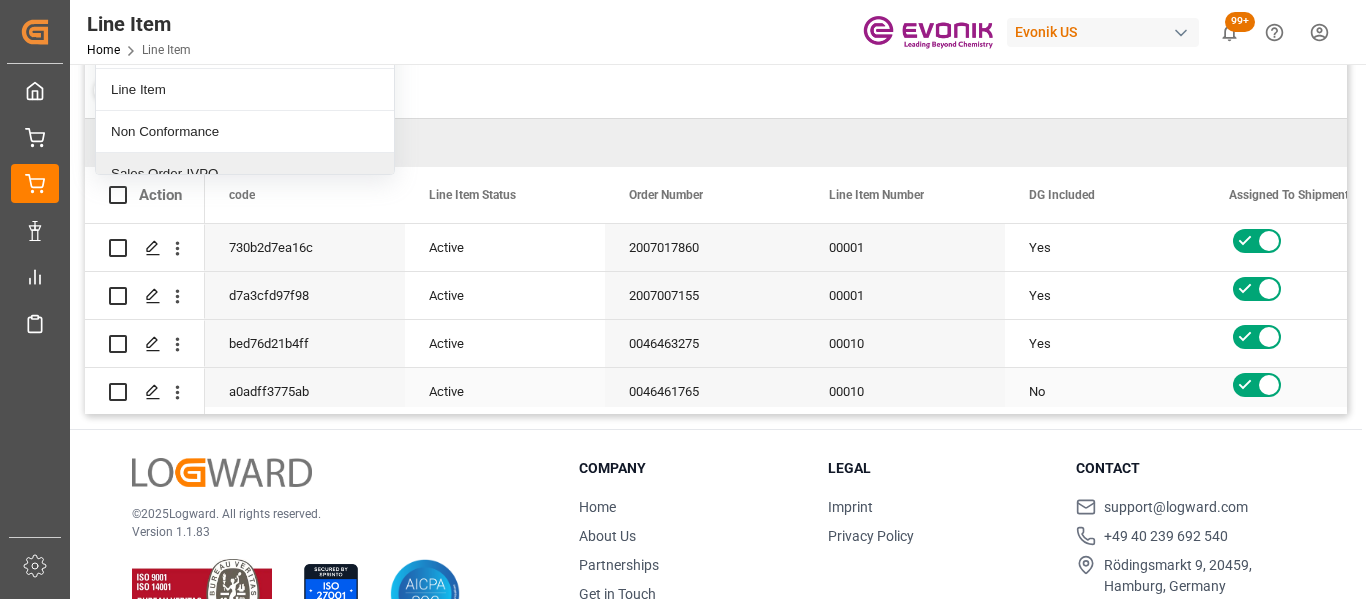 scroll, scrollTop: 256, scrollLeft: 0, axis: vertical 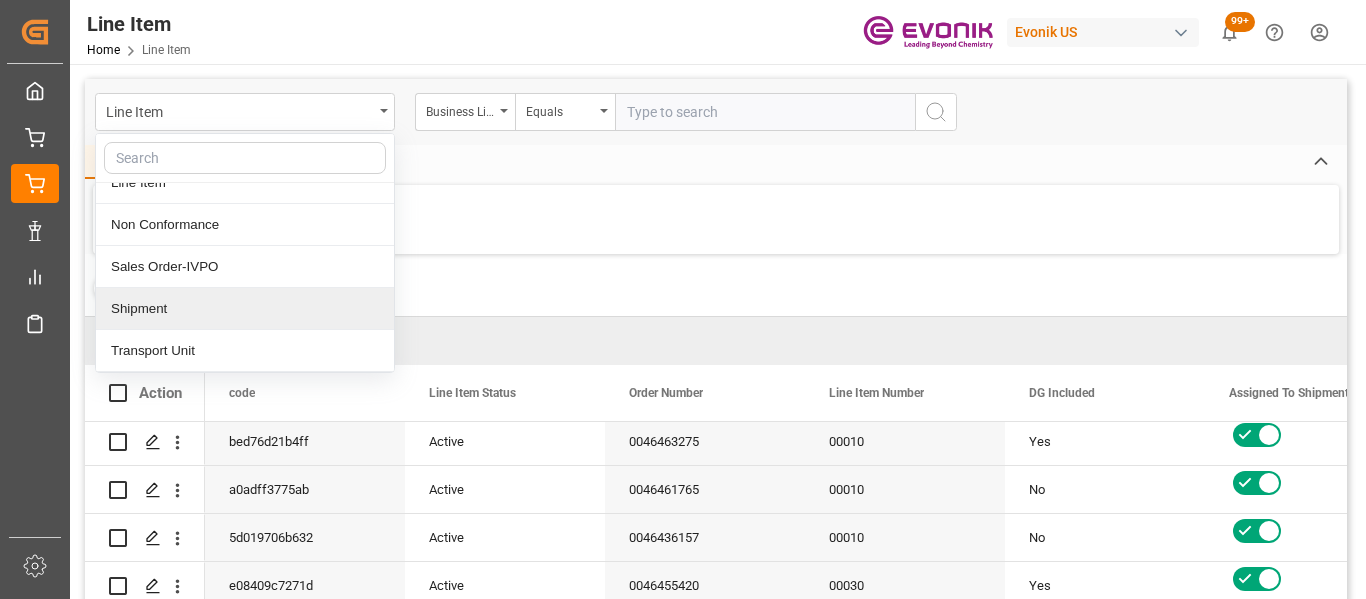 click on "Shipment" at bounding box center [245, 309] 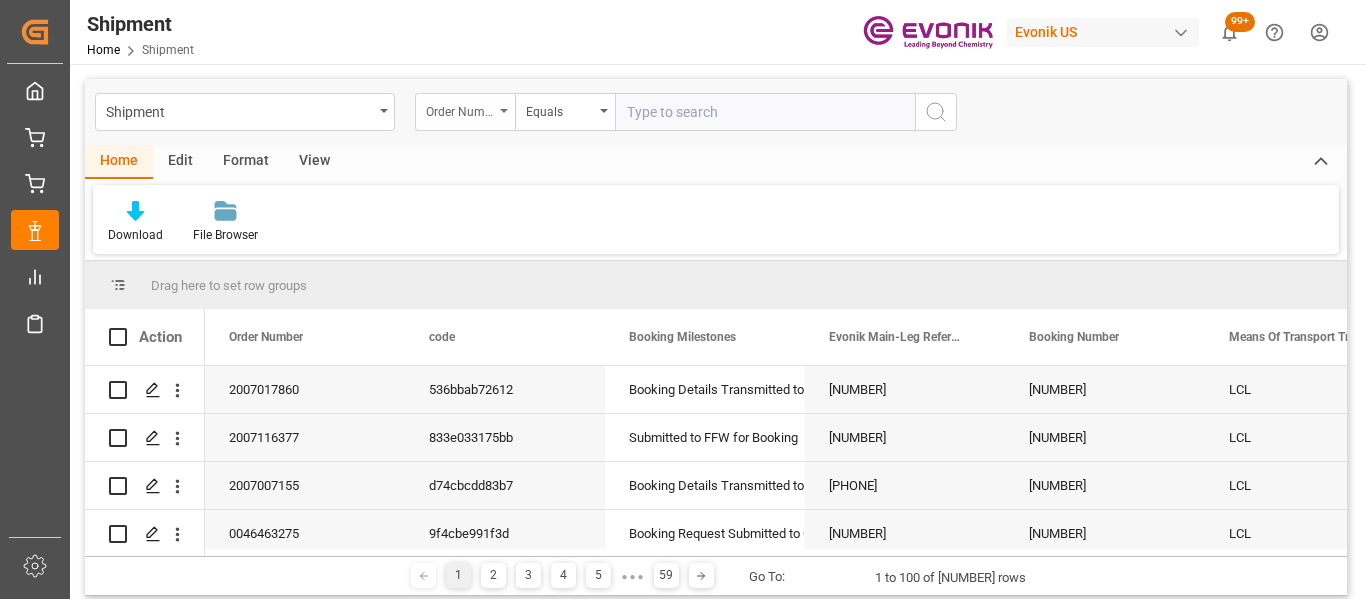 click on "Order Number" at bounding box center (460, 109) 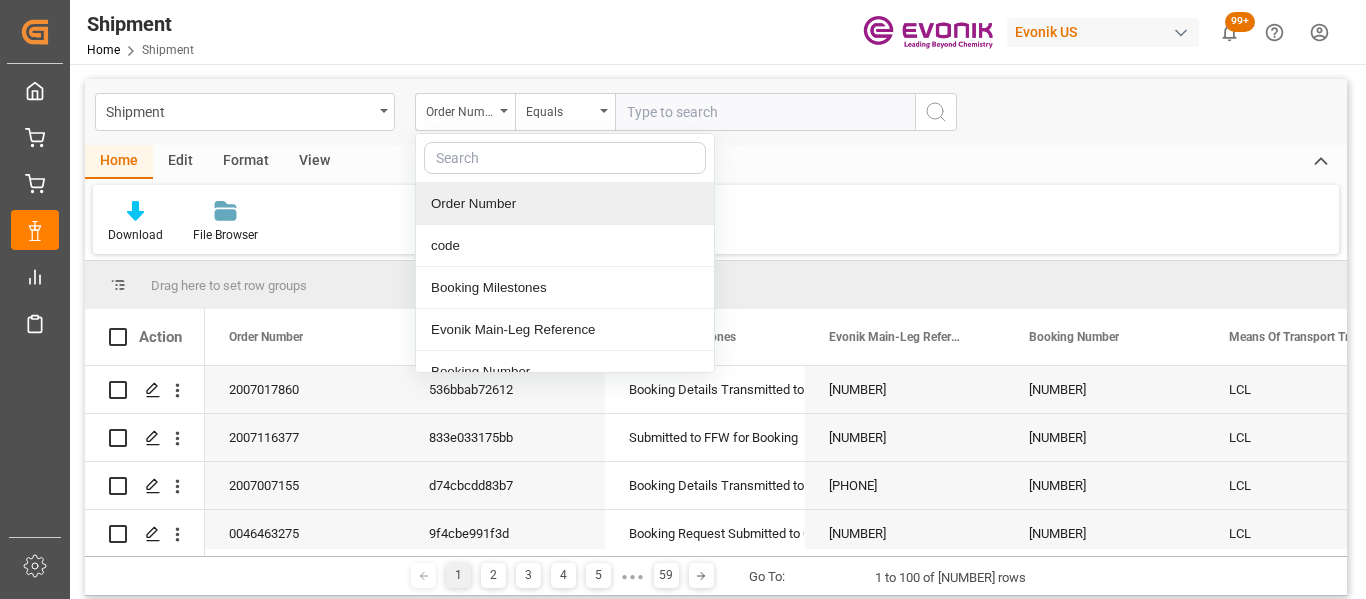 click at bounding box center [565, 158] 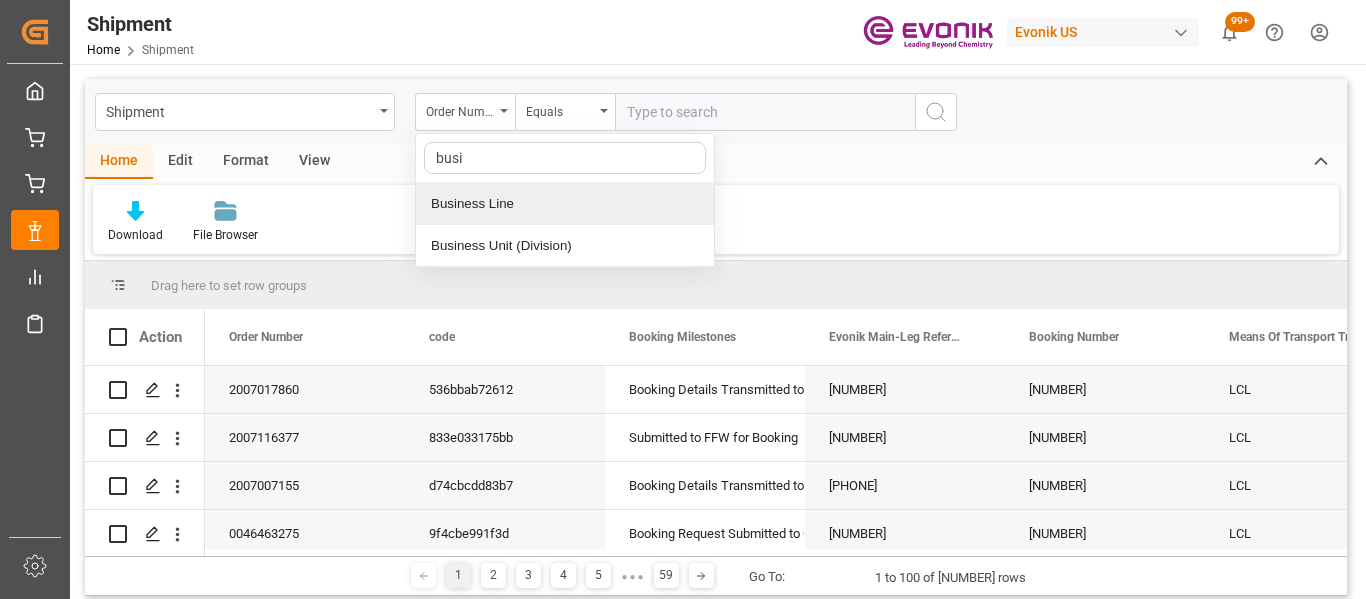 type on "[TERM]" 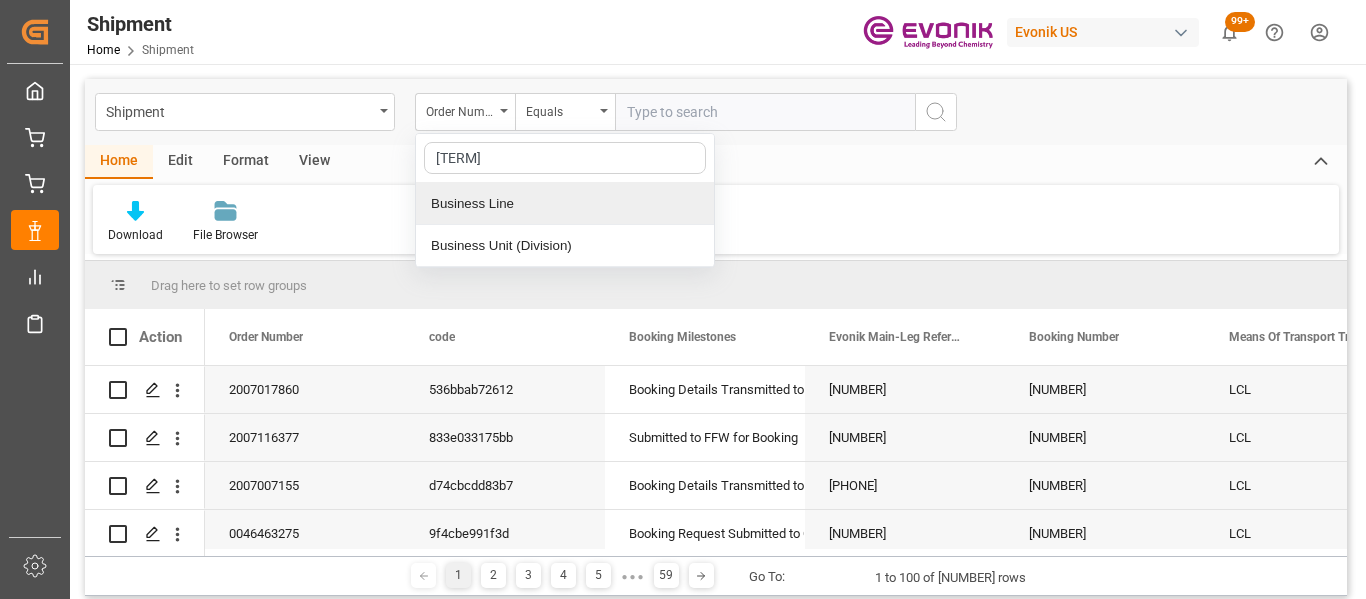 click on "Business Line" at bounding box center (565, 204) 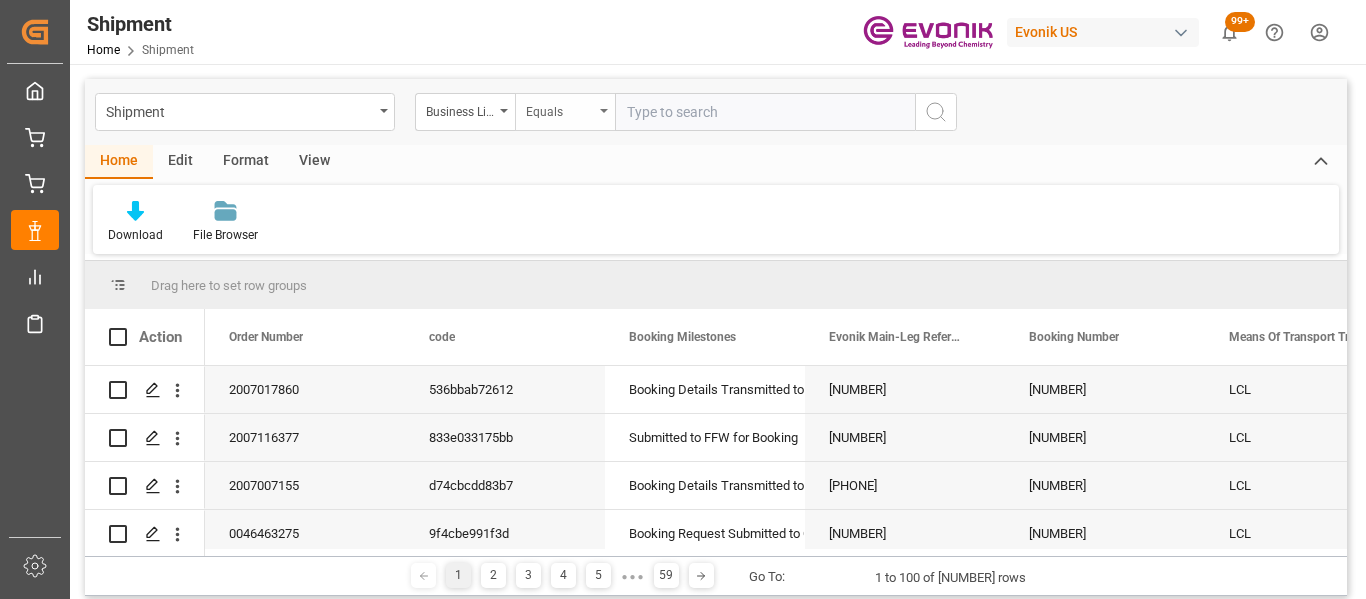 click on "Equals" at bounding box center (560, 109) 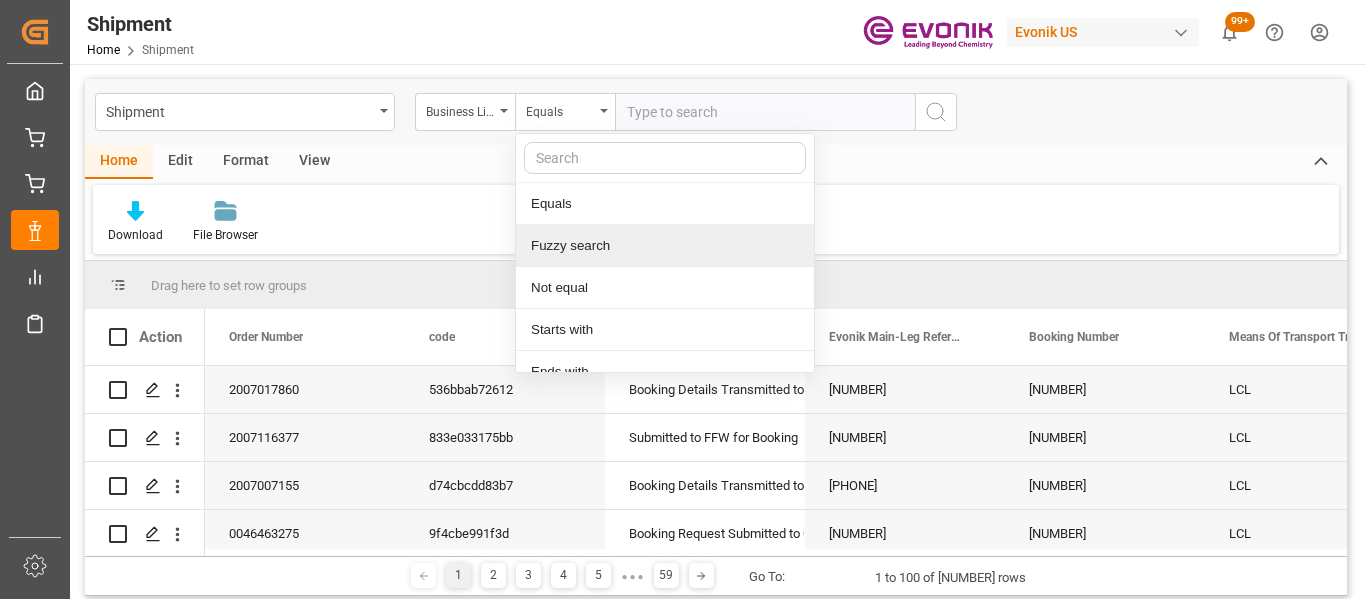 click on "Fuzzy search" at bounding box center (665, 246) 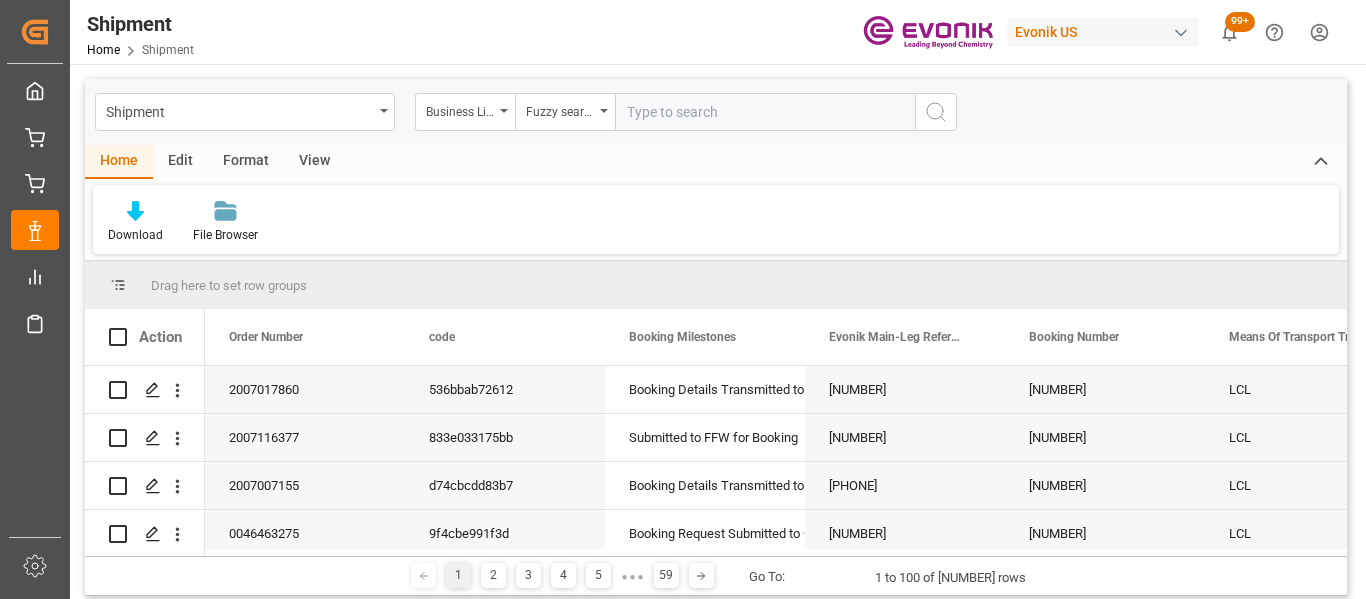click at bounding box center (765, 112) 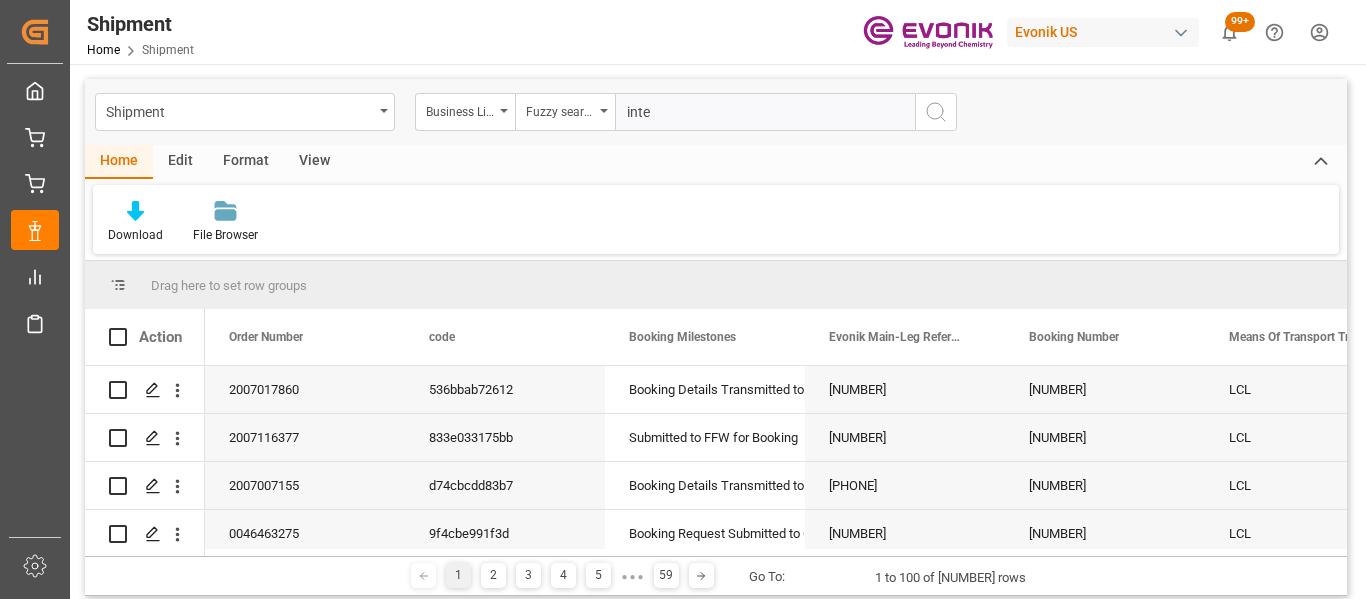 type on "inter" 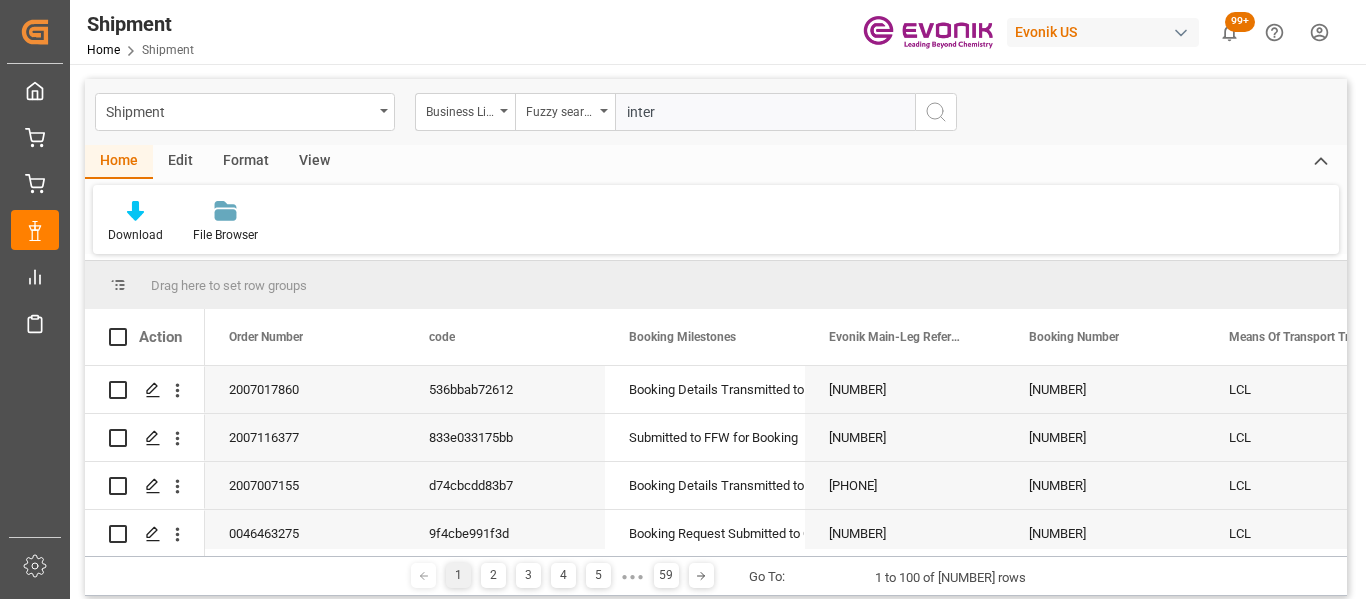 type 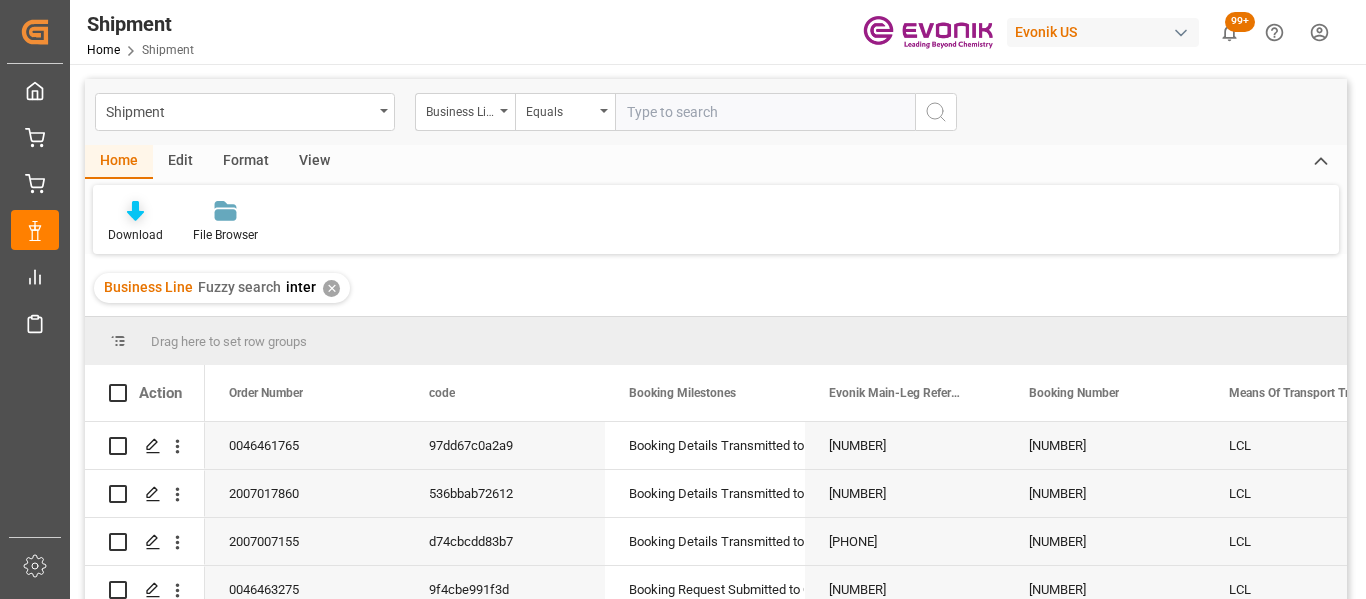 click at bounding box center (135, 210) 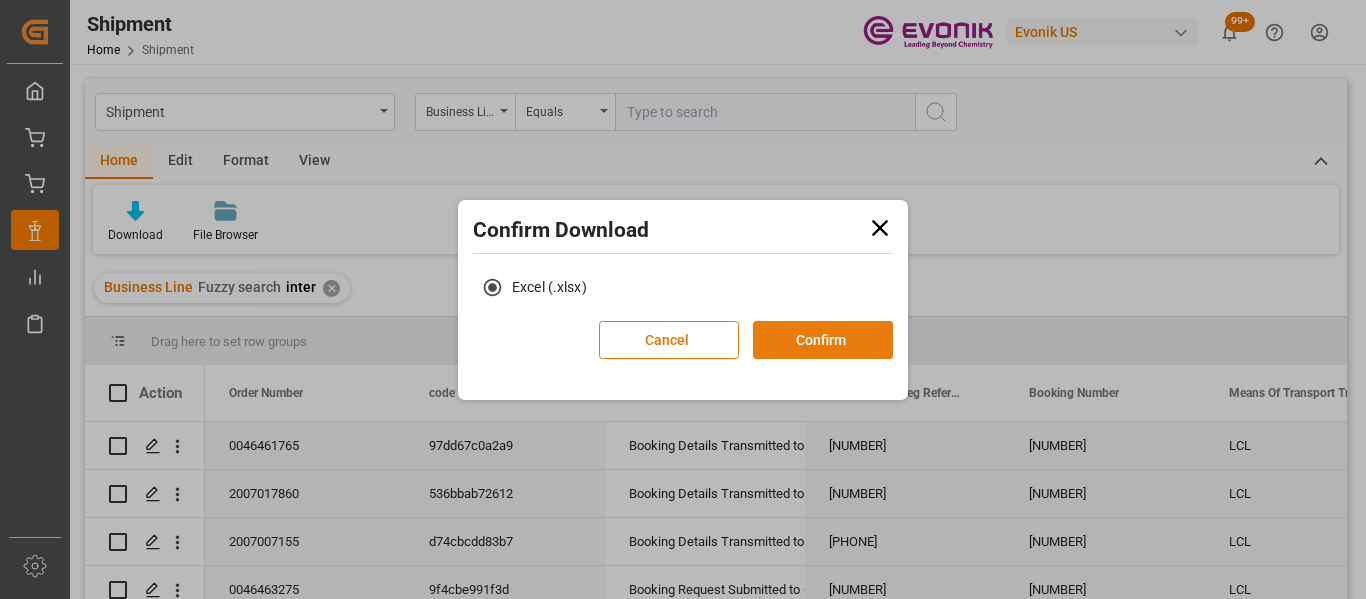 click on "Confirm" at bounding box center (823, 340) 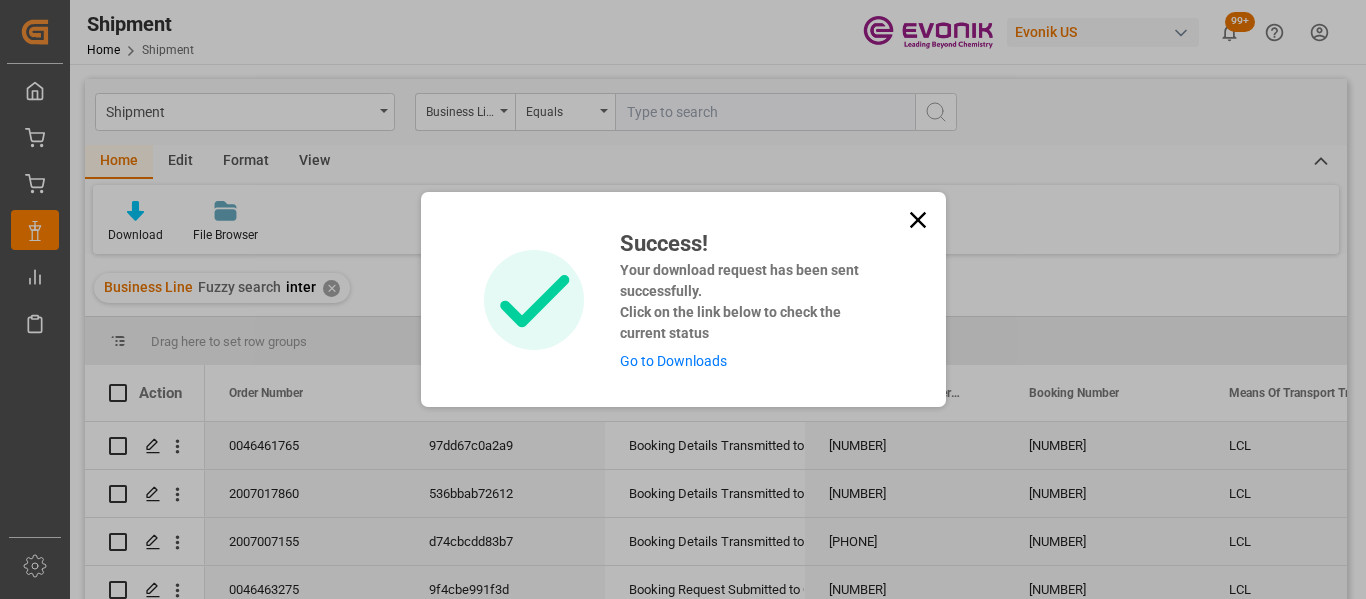 click 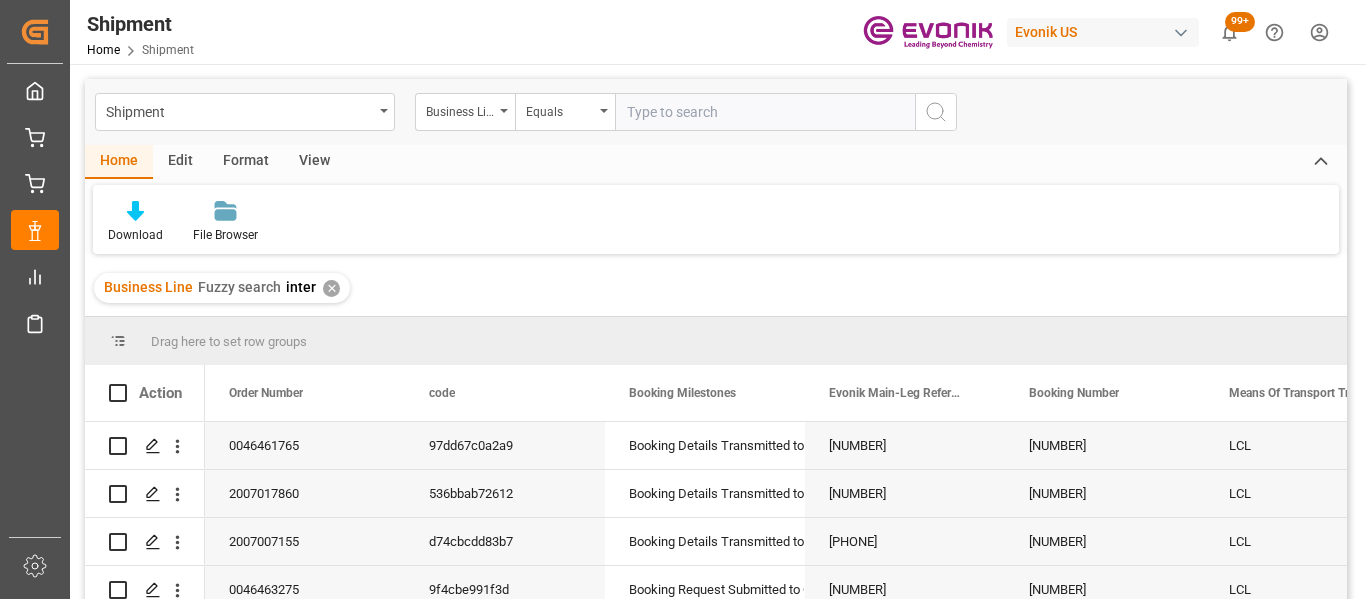 click on "Shipment" at bounding box center (239, 110) 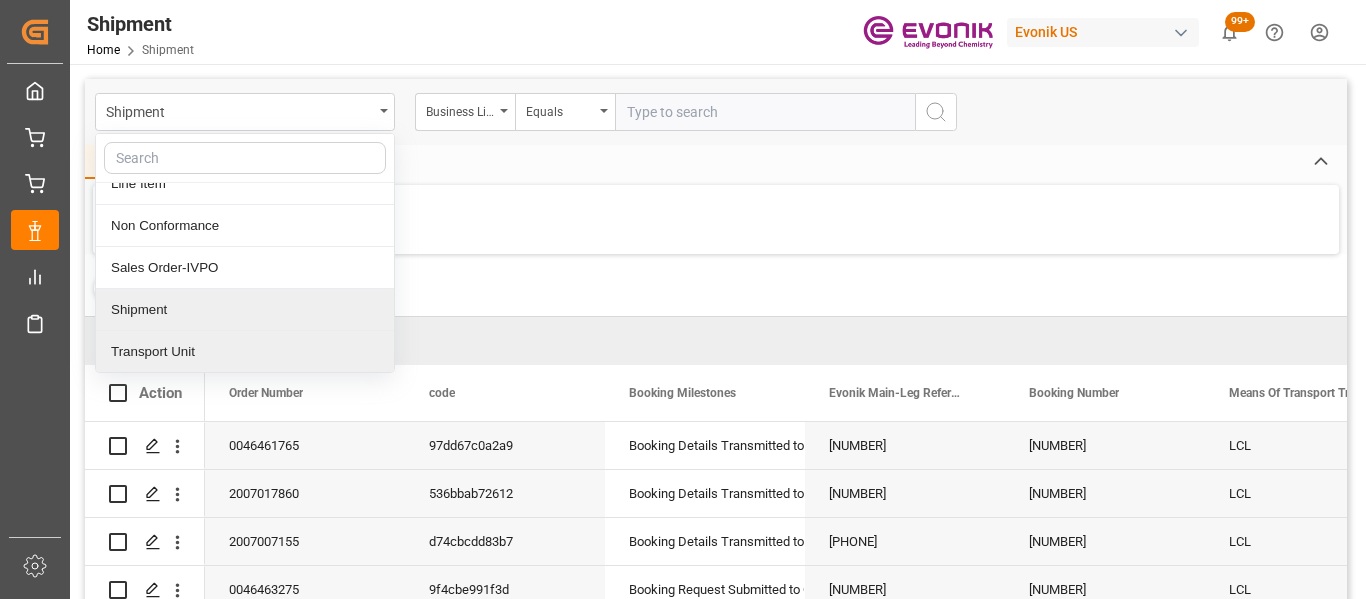 scroll, scrollTop: 105, scrollLeft: 0, axis: vertical 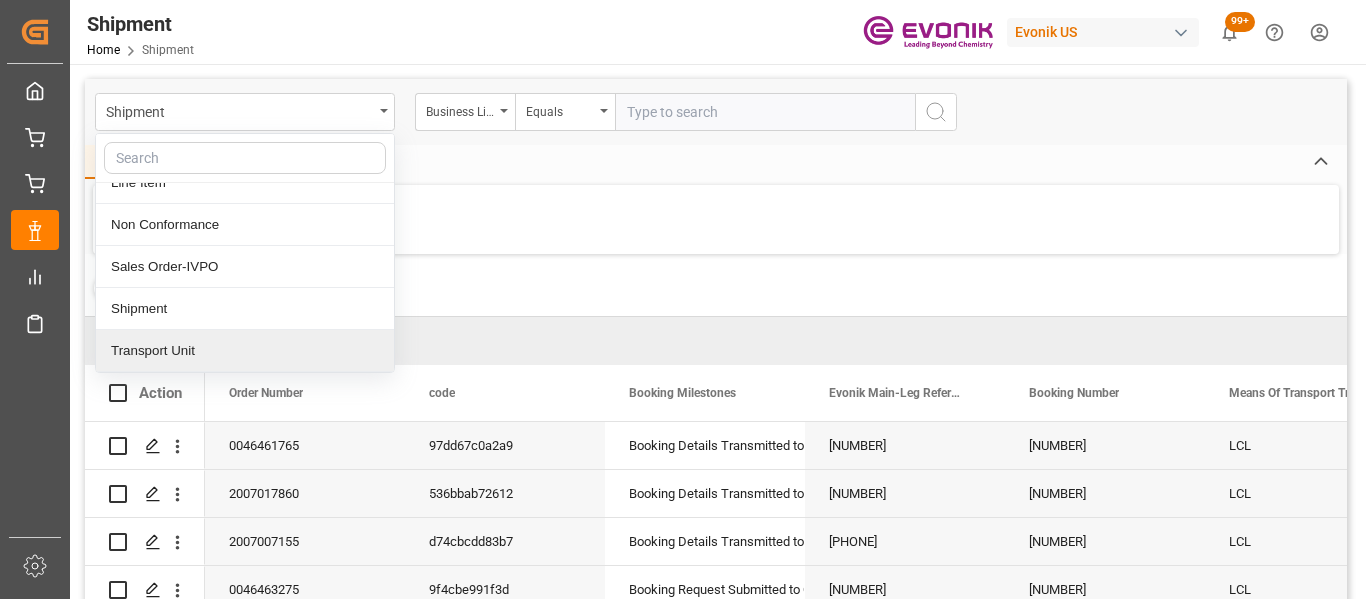 click on "Transport Unit" at bounding box center [245, 351] 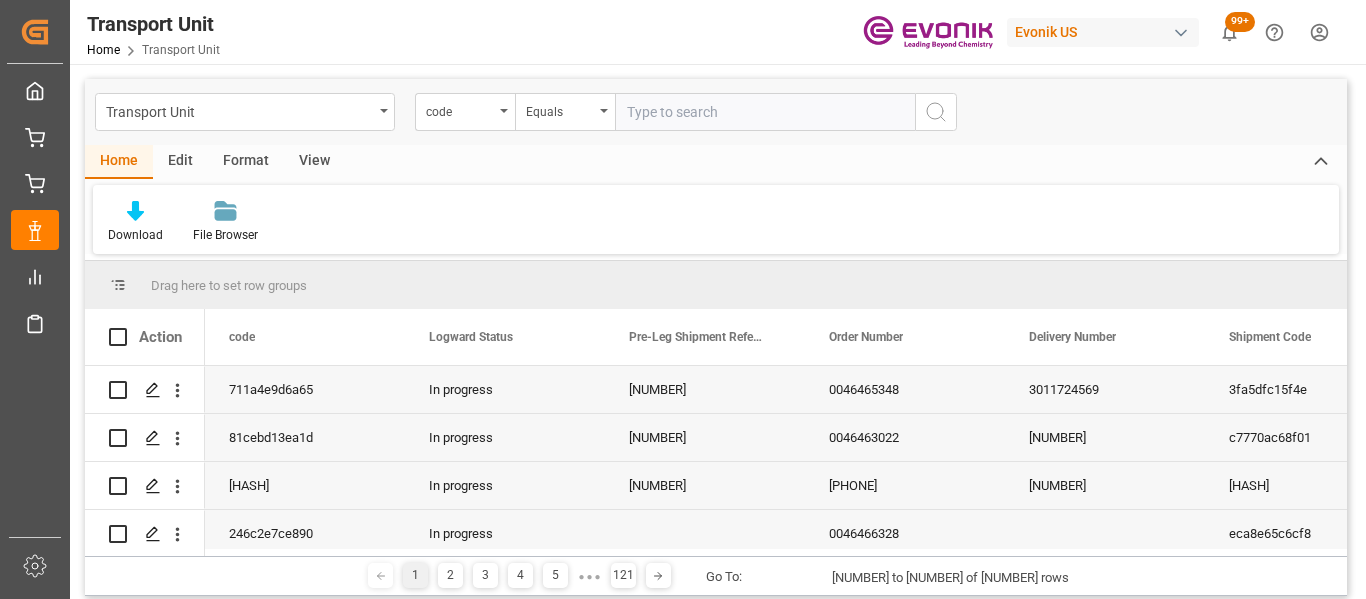 click on "View" at bounding box center (314, 162) 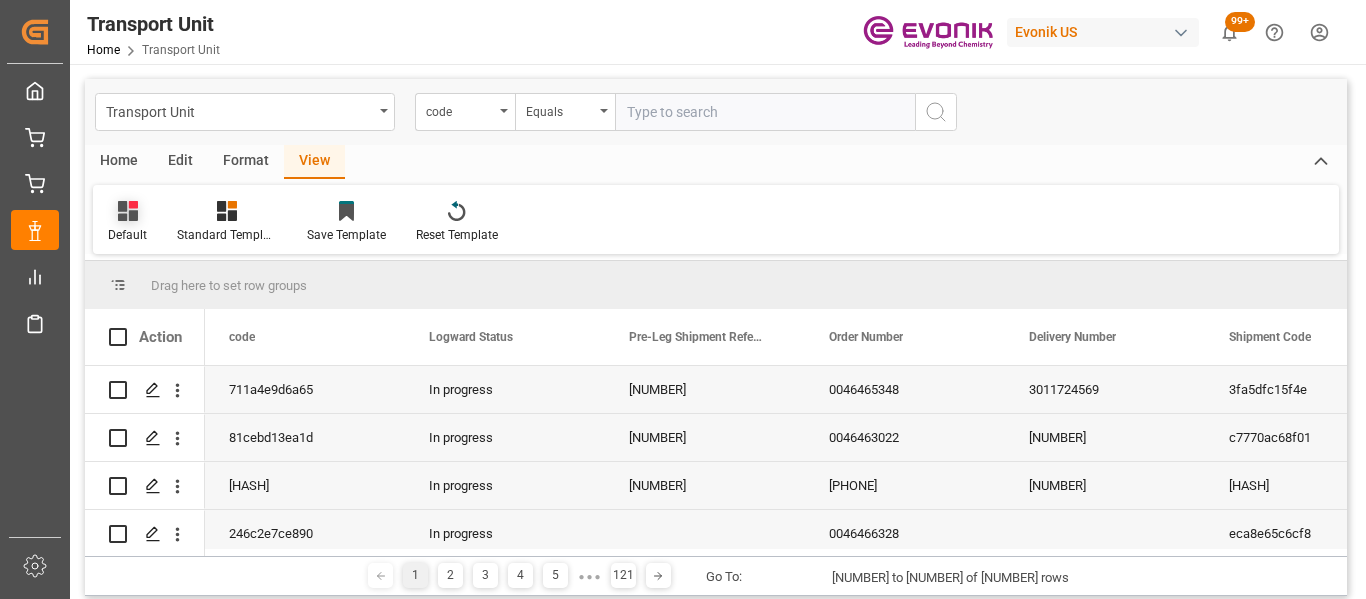click on "Default" at bounding box center (127, 222) 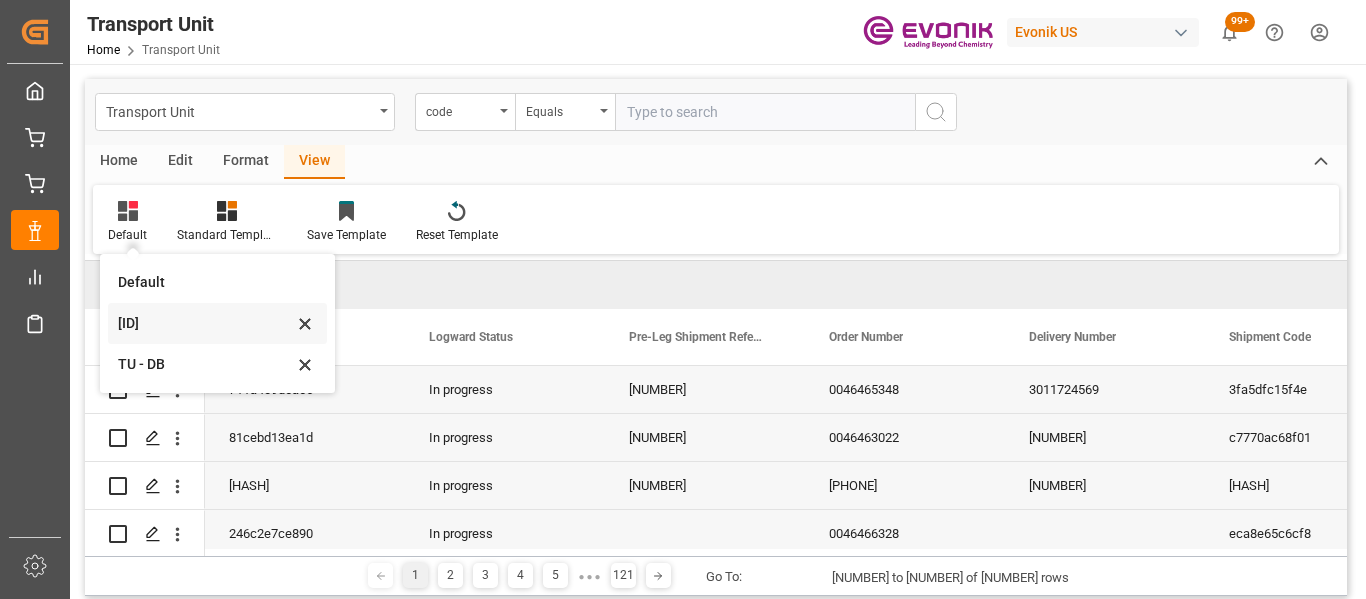 click on "[ID]" at bounding box center [205, 323] 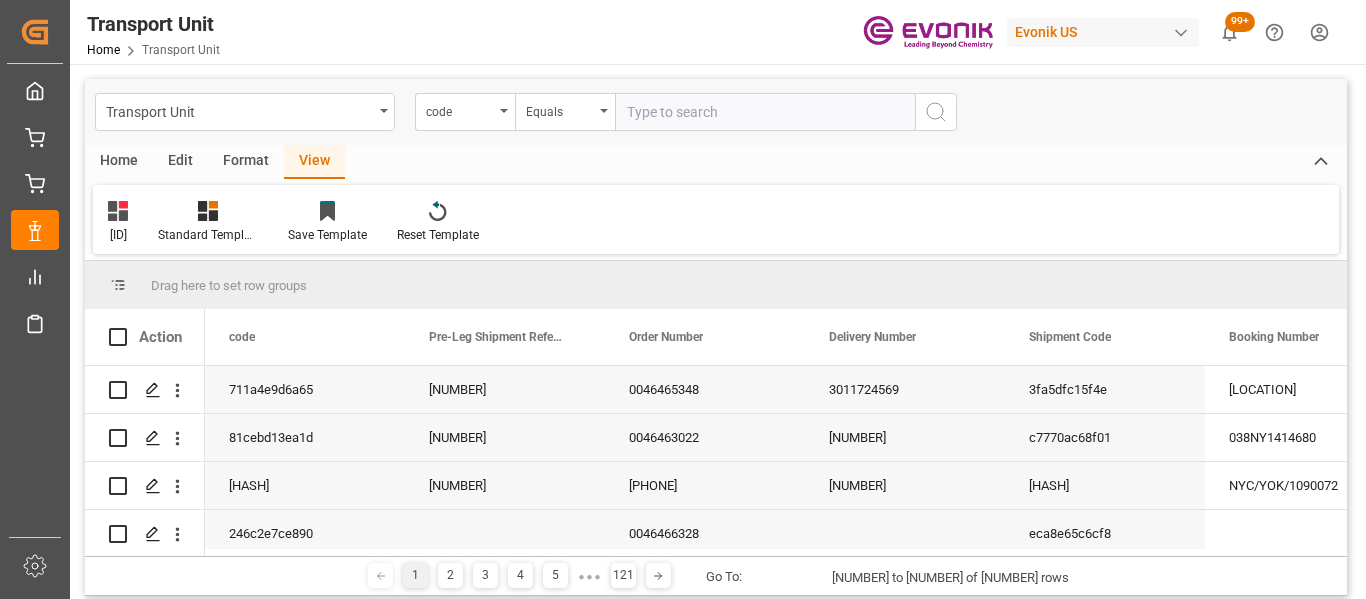 click on "Home" at bounding box center (119, 162) 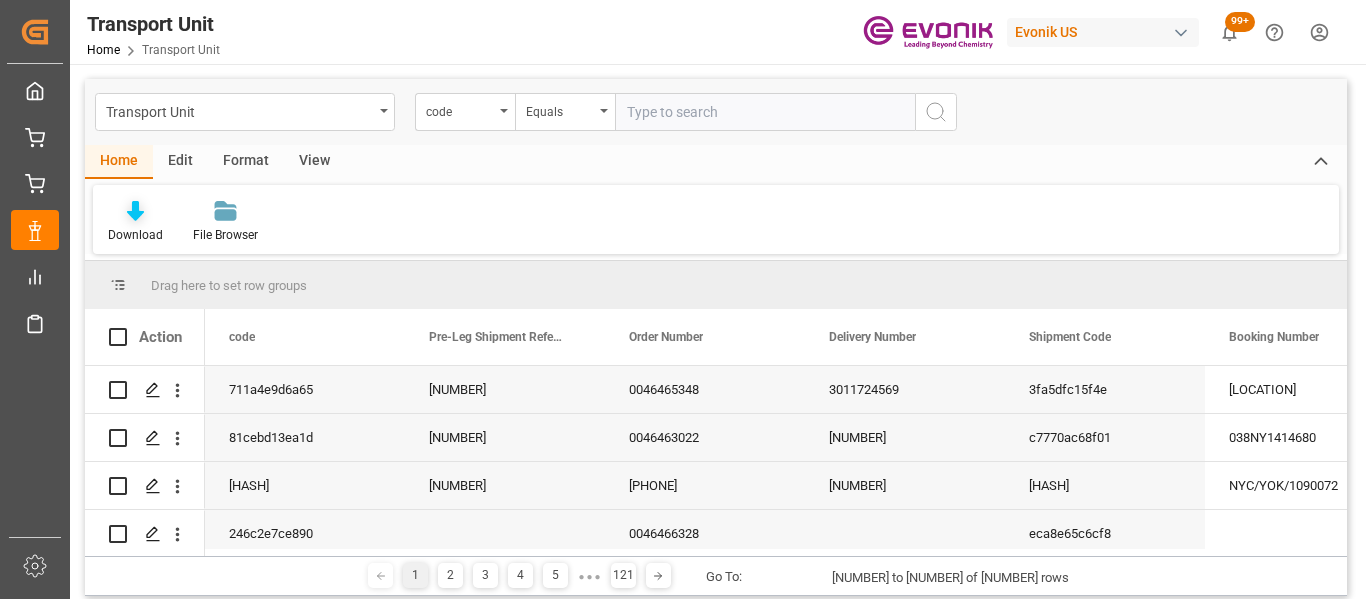 click on "Download" at bounding box center (135, 222) 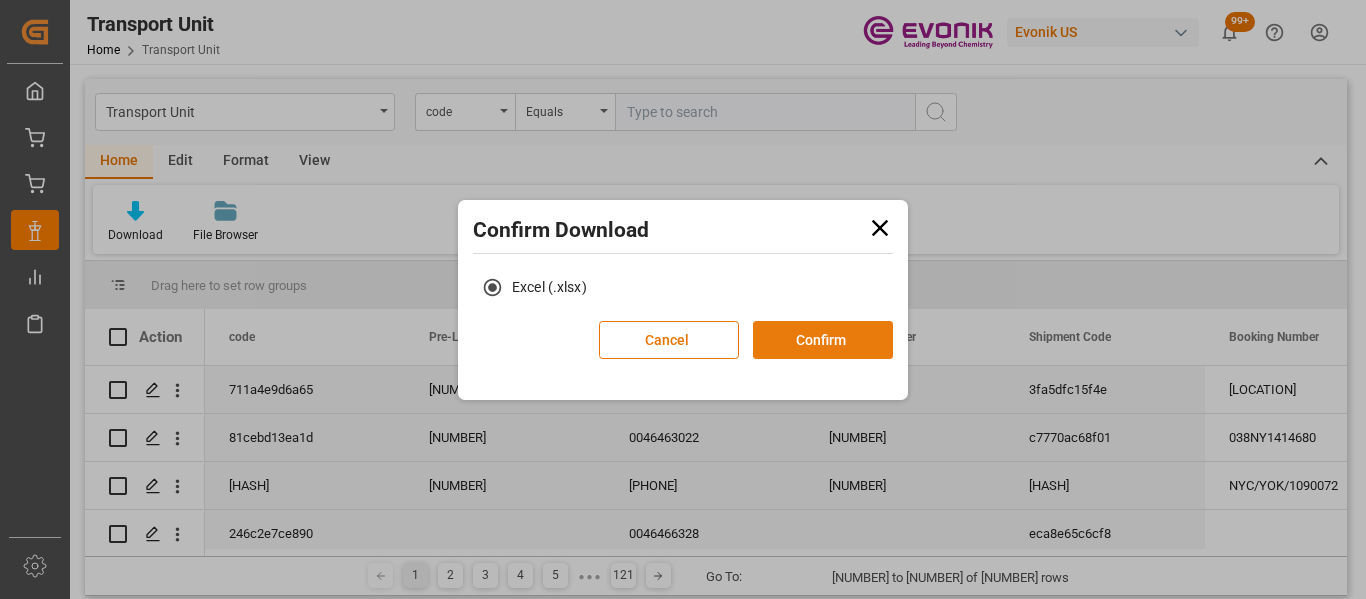 click on "Confirm" at bounding box center [823, 340] 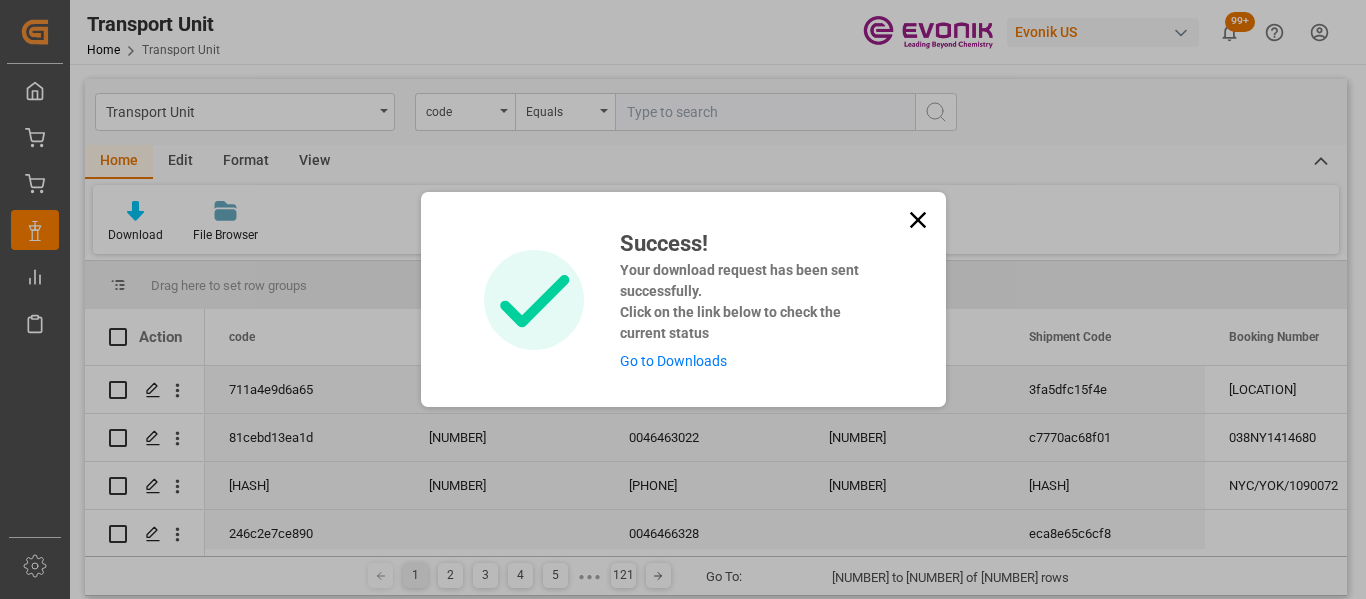click on "Go to Downloads" at bounding box center (673, 361) 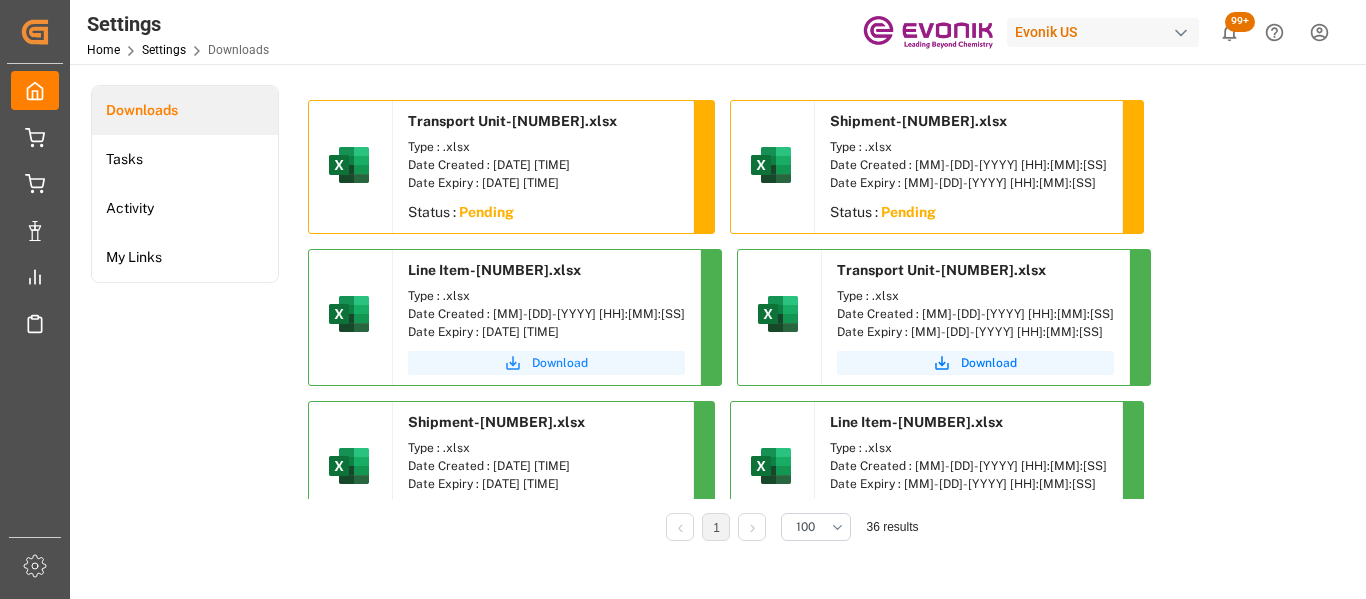 click on "Download" at bounding box center [560, 363] 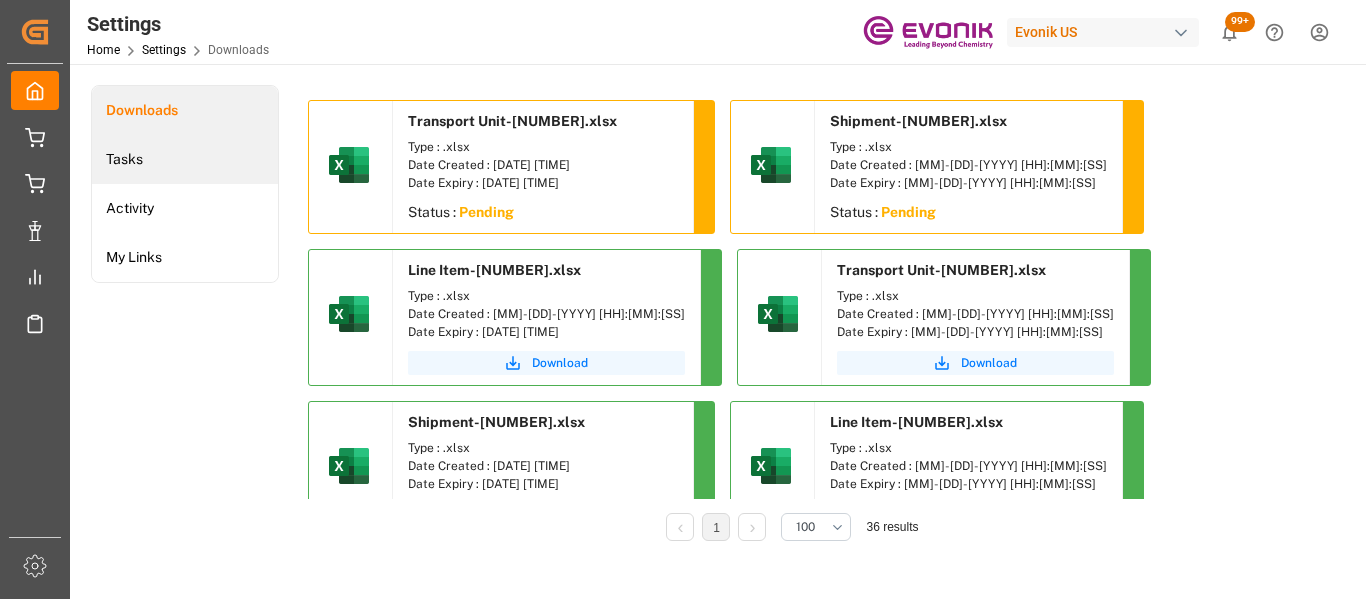 click on "Tasks" at bounding box center (185, 159) 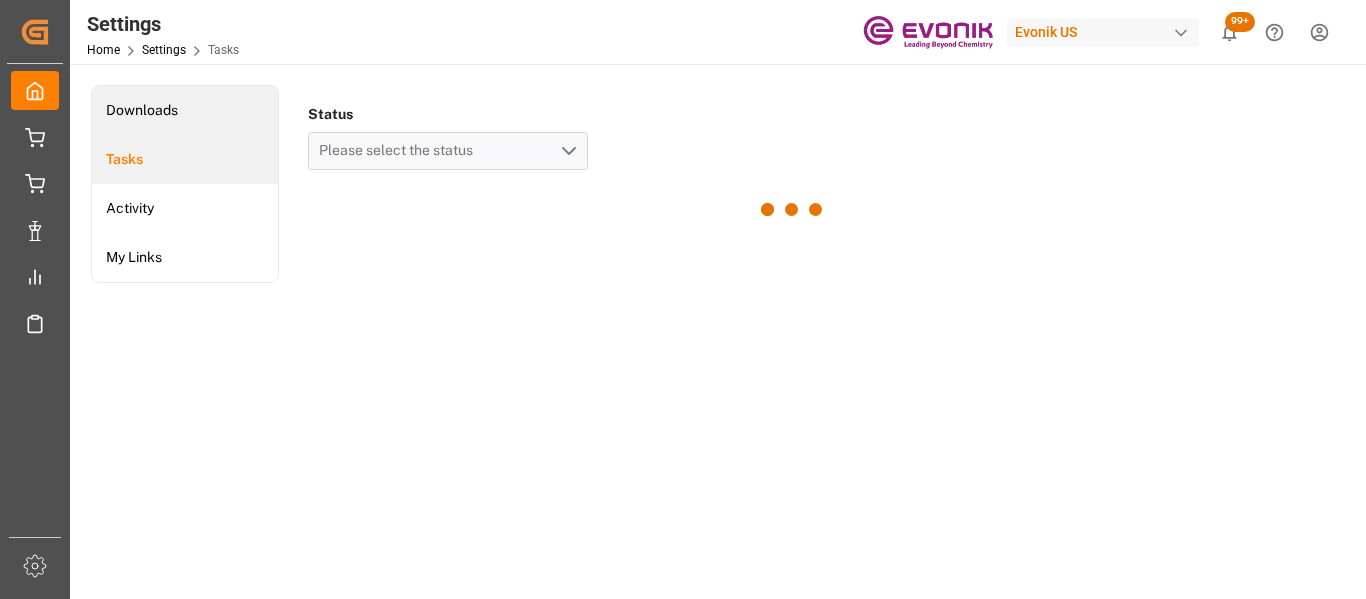 click on "Downloads" at bounding box center (185, 110) 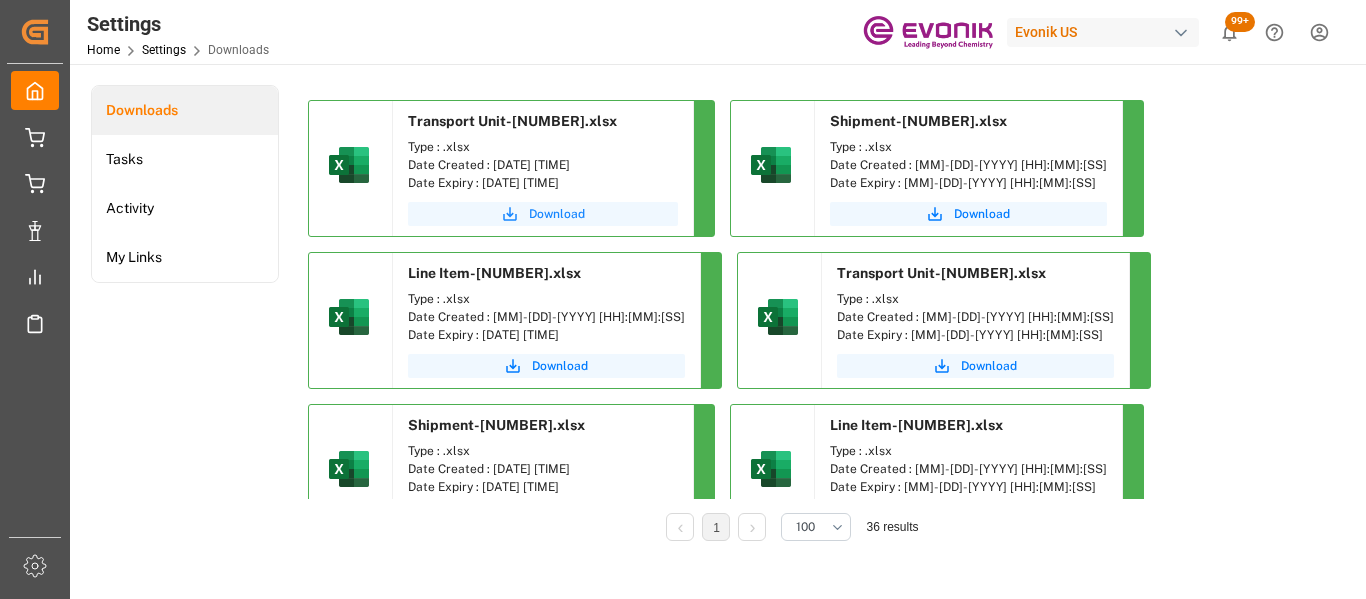 click on "Download" at bounding box center (543, 214) 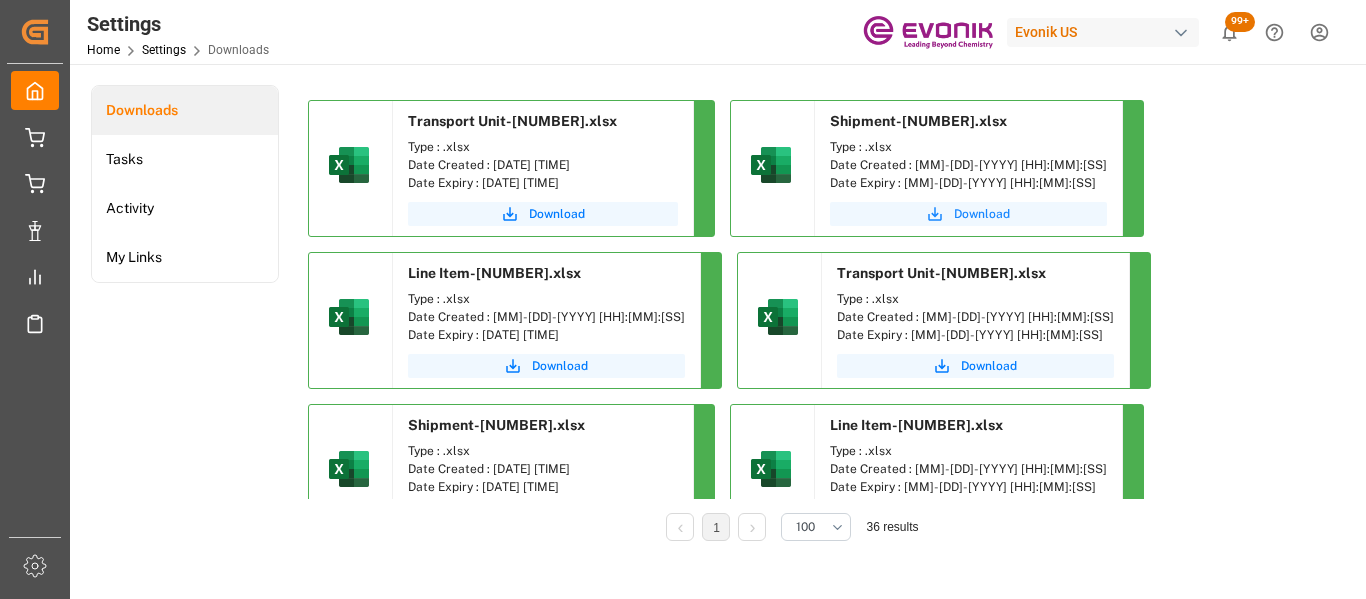 click on "Download" at bounding box center (982, 214) 